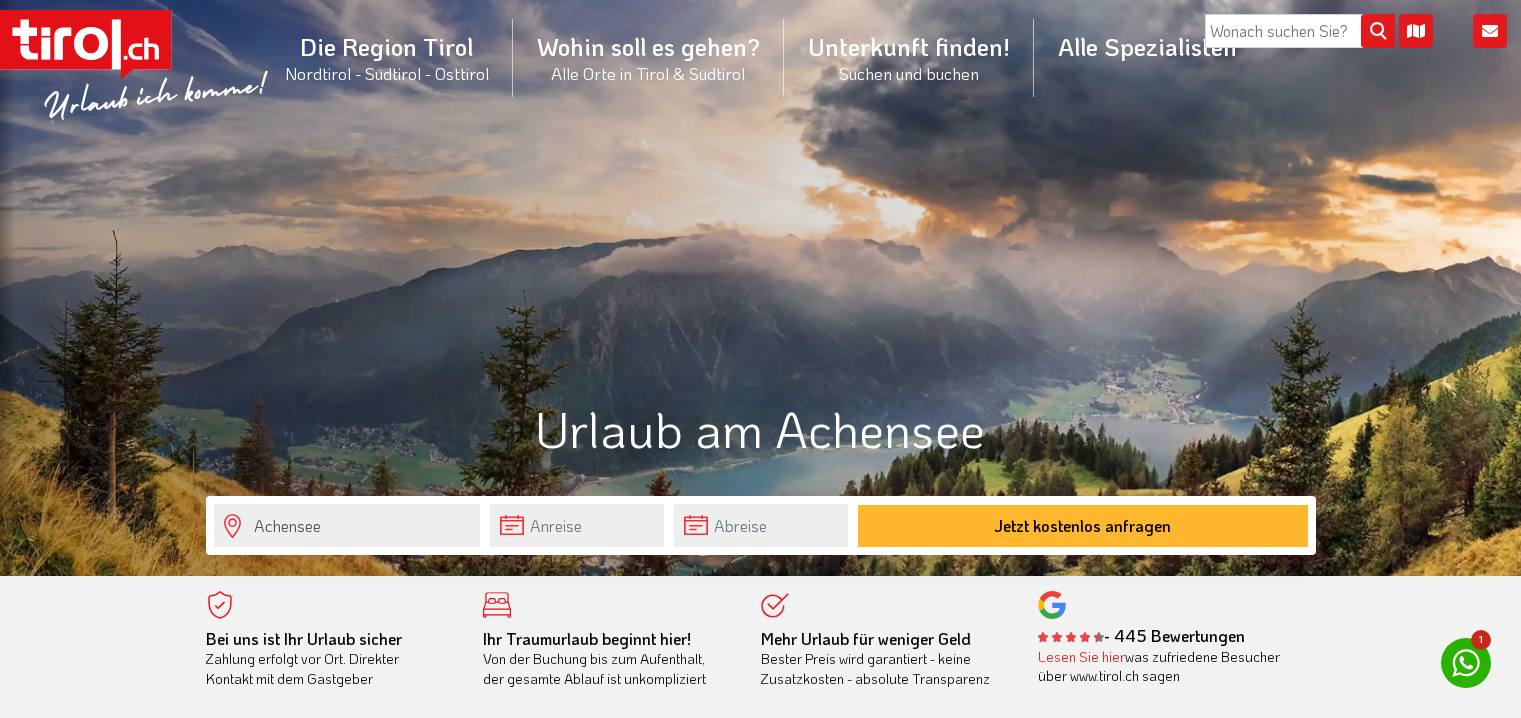 scroll, scrollTop: 0, scrollLeft: 0, axis: both 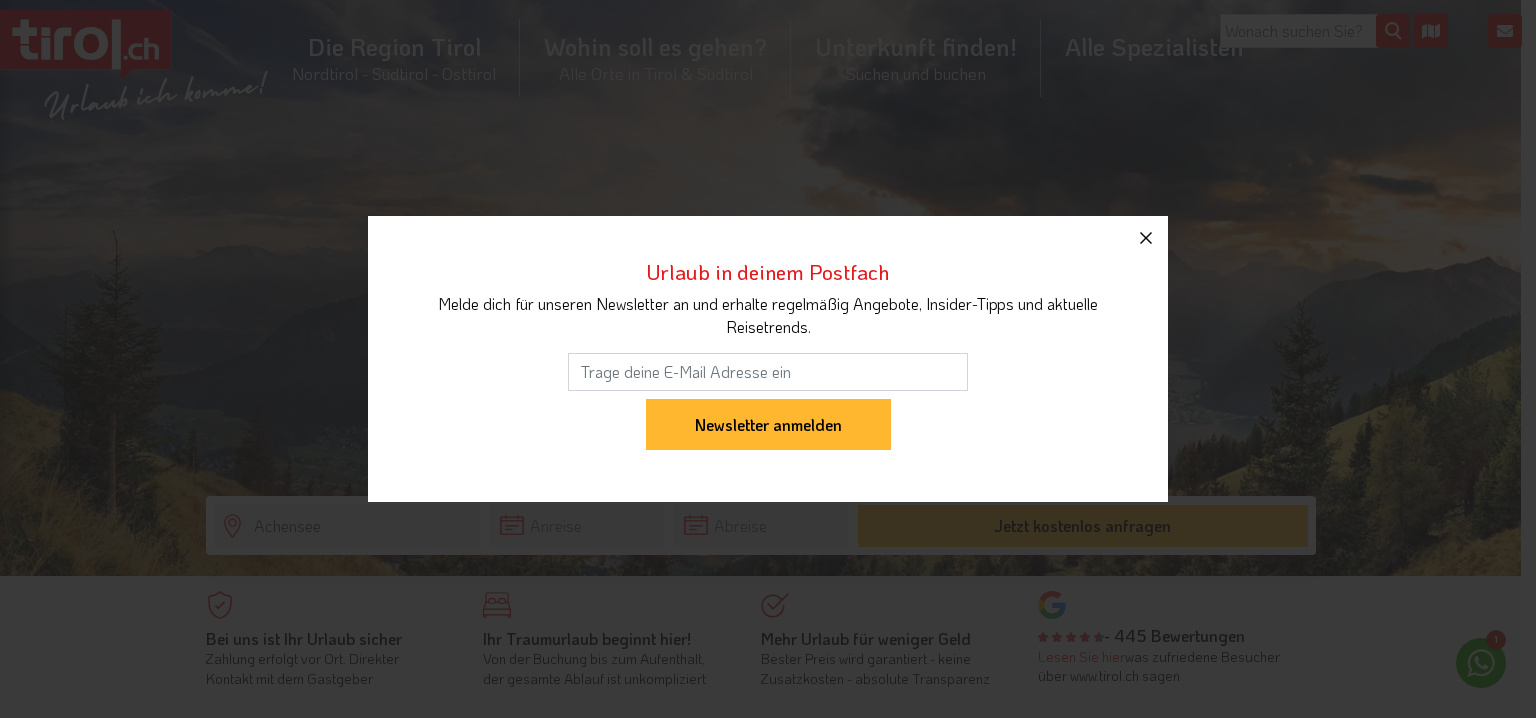 click at bounding box center (1146, 238) 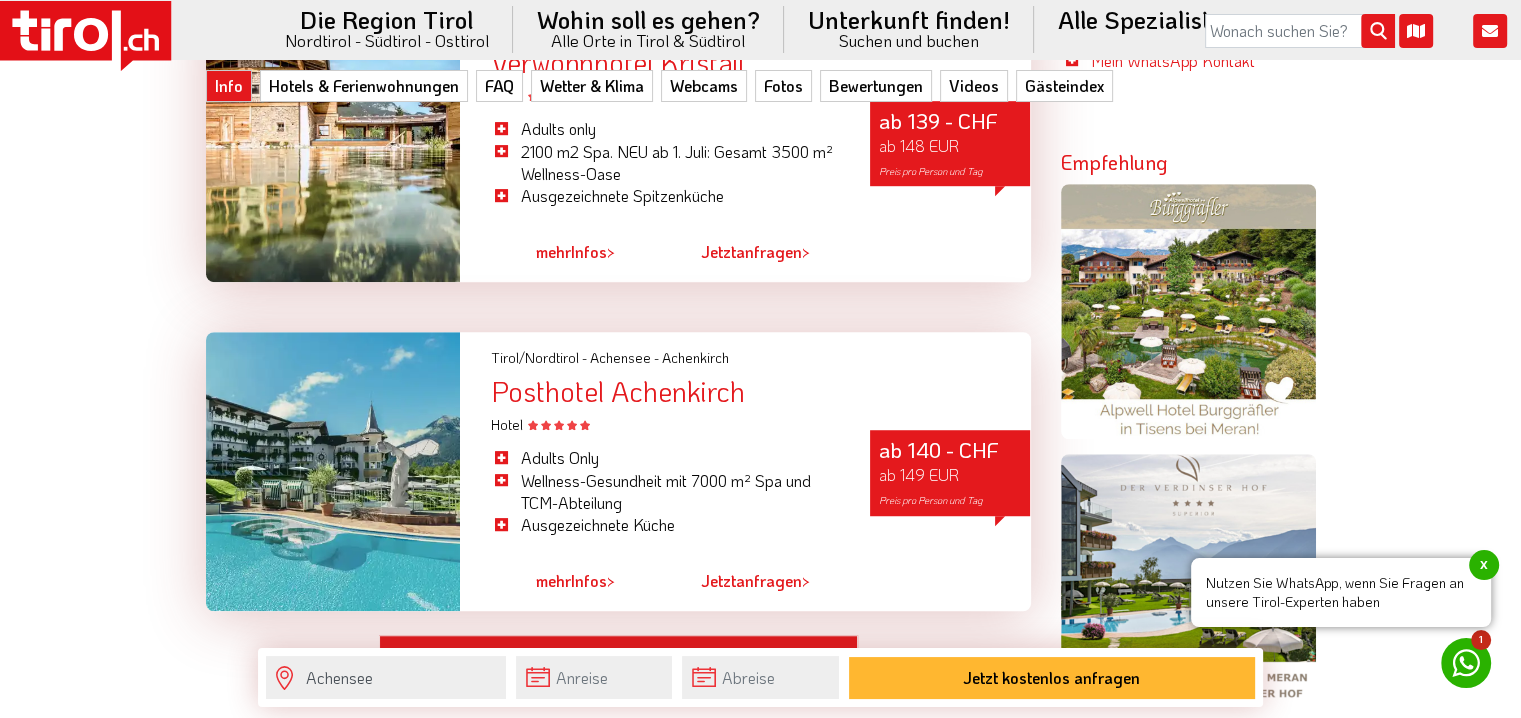 scroll, scrollTop: 1300, scrollLeft: 0, axis: vertical 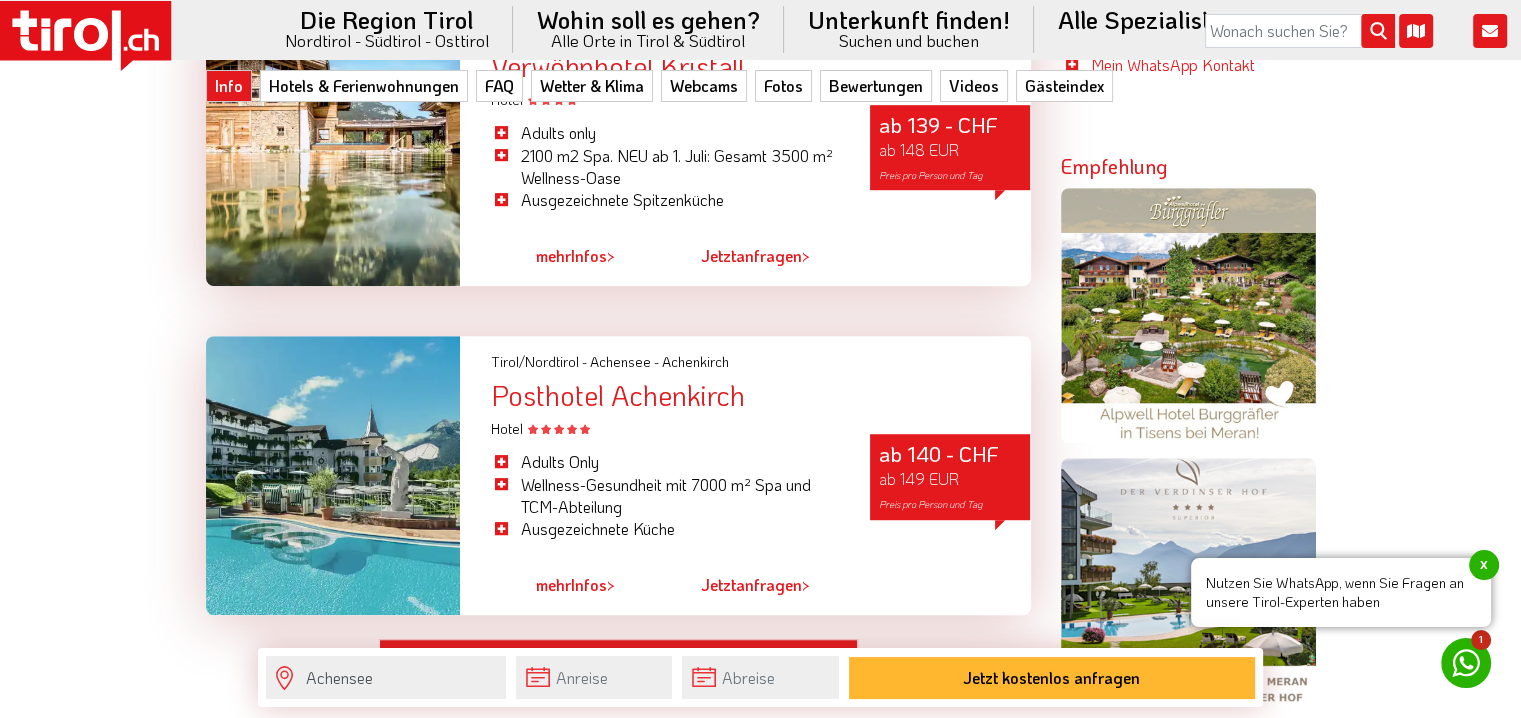 click on "Posthotel Achenkirch" at bounding box center [760, 395] 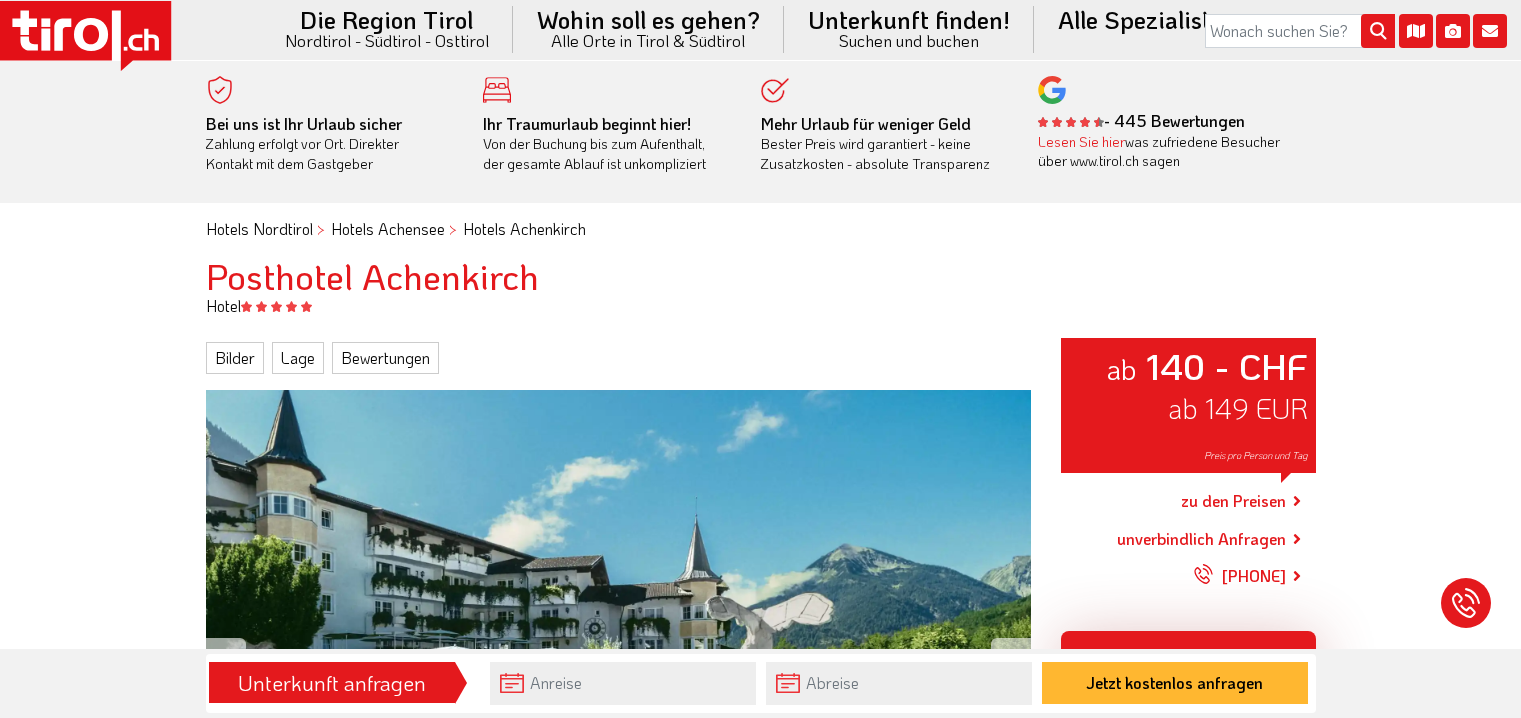 scroll, scrollTop: 0, scrollLeft: 0, axis: both 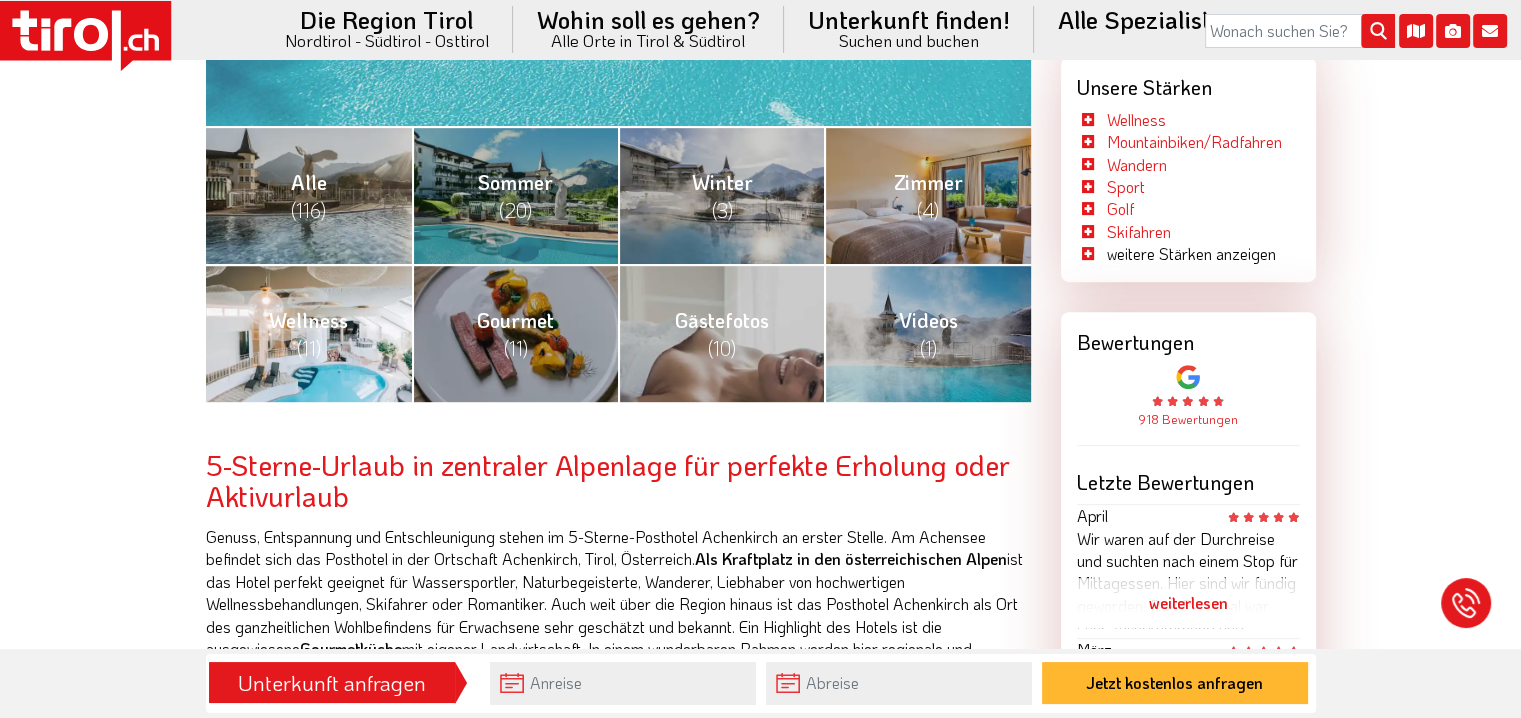 click on "Wellness   (11)" at bounding box center [309, 333] 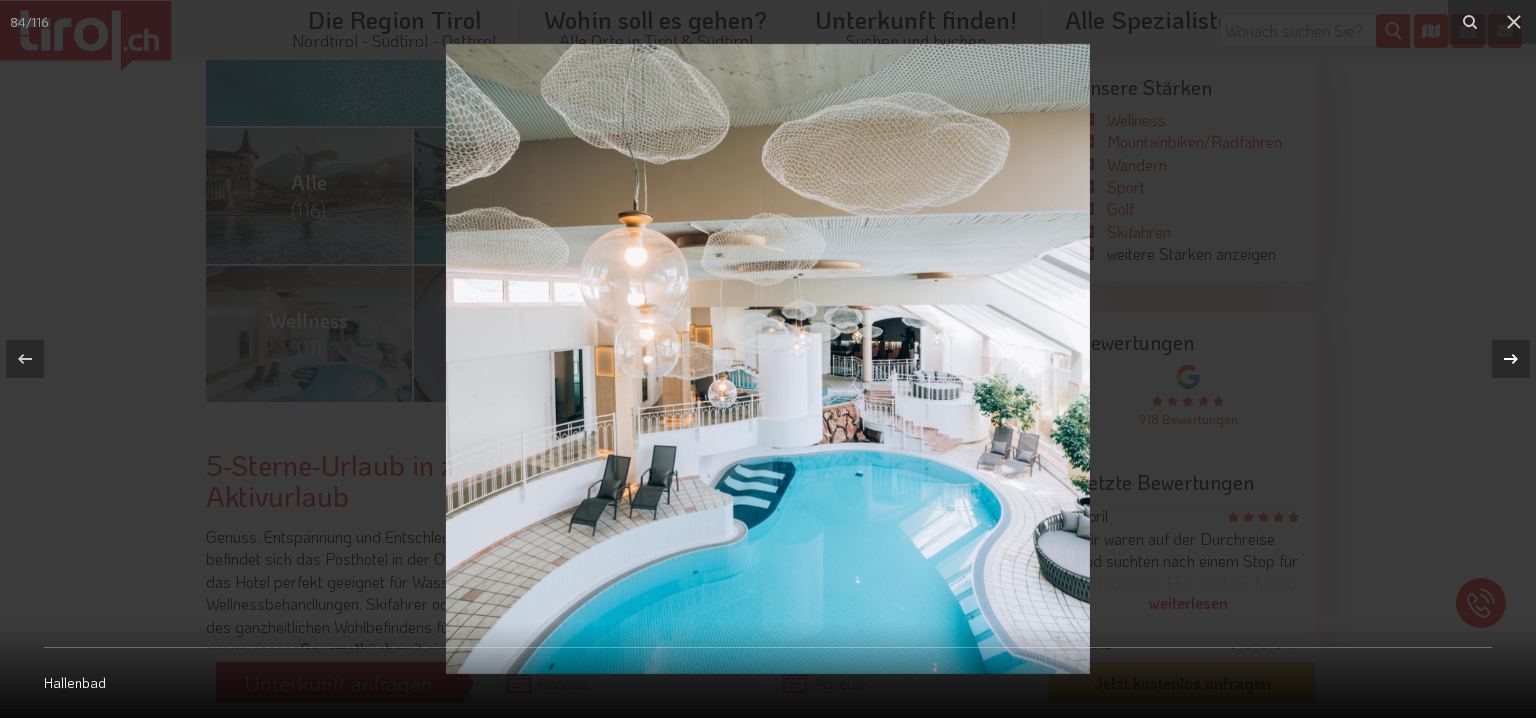 click 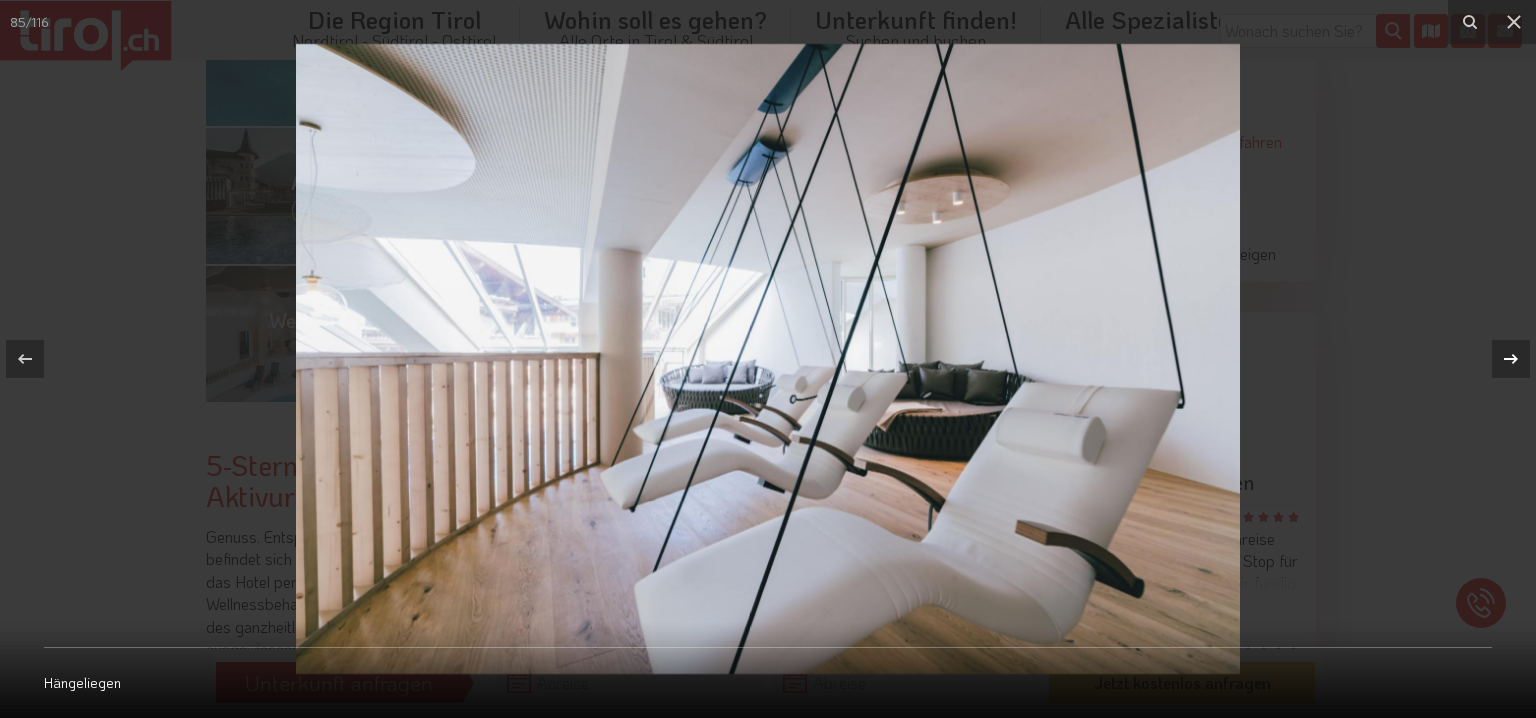 click 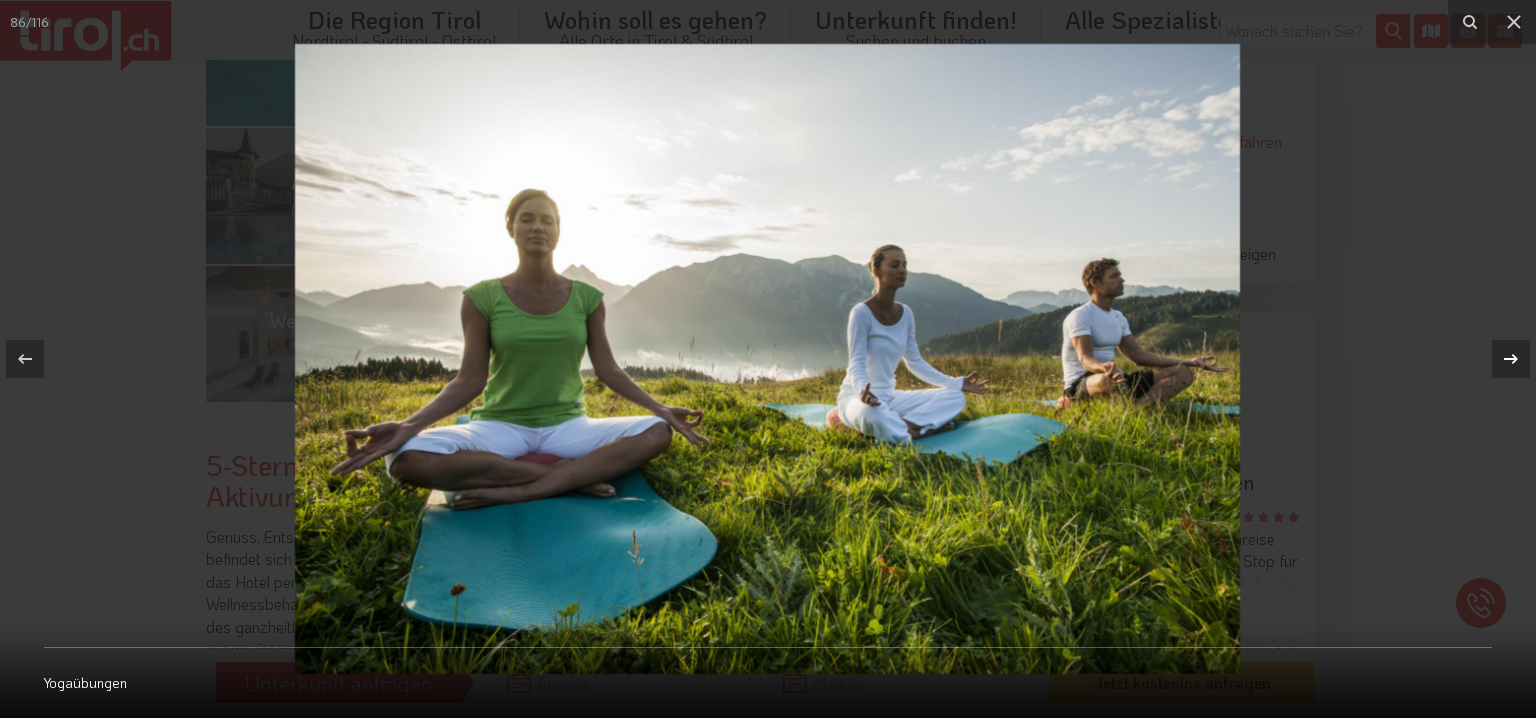 click 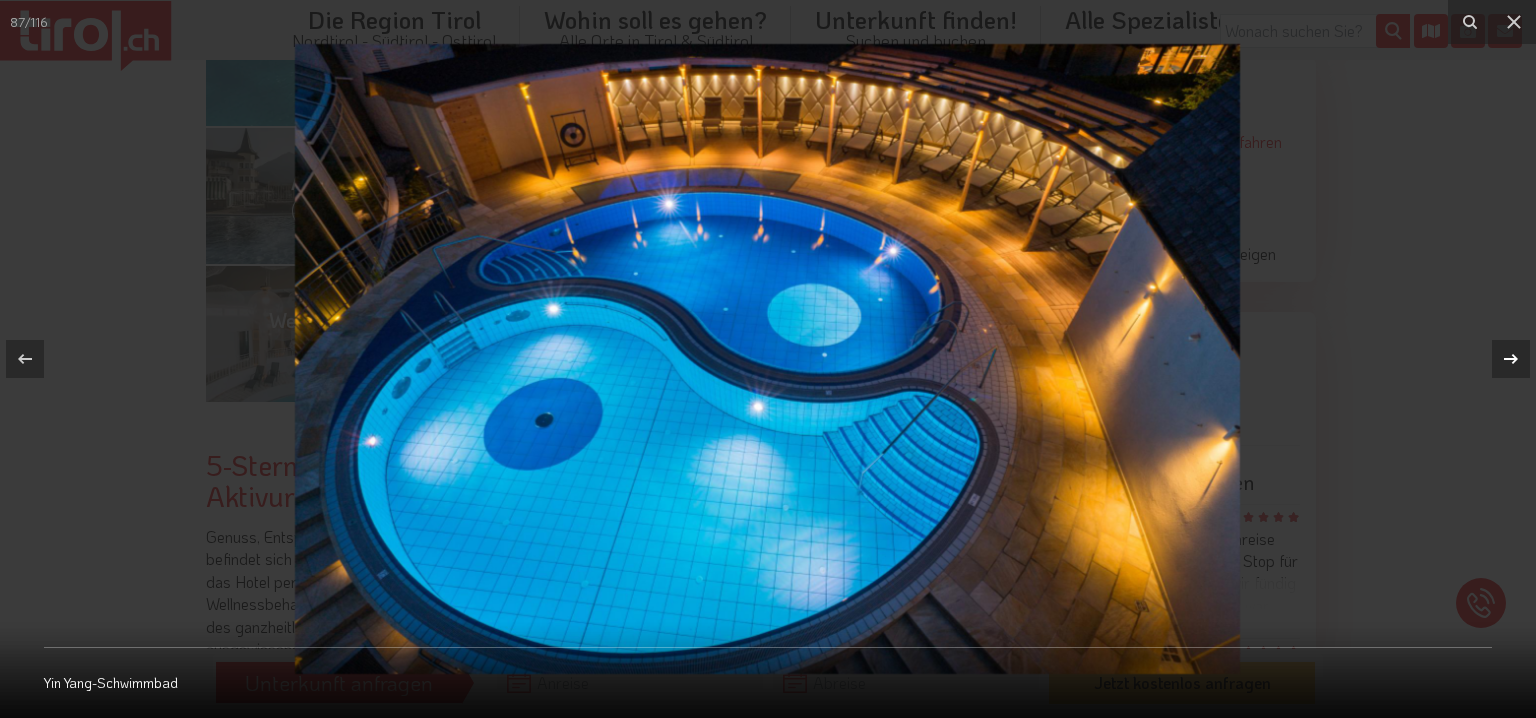 click 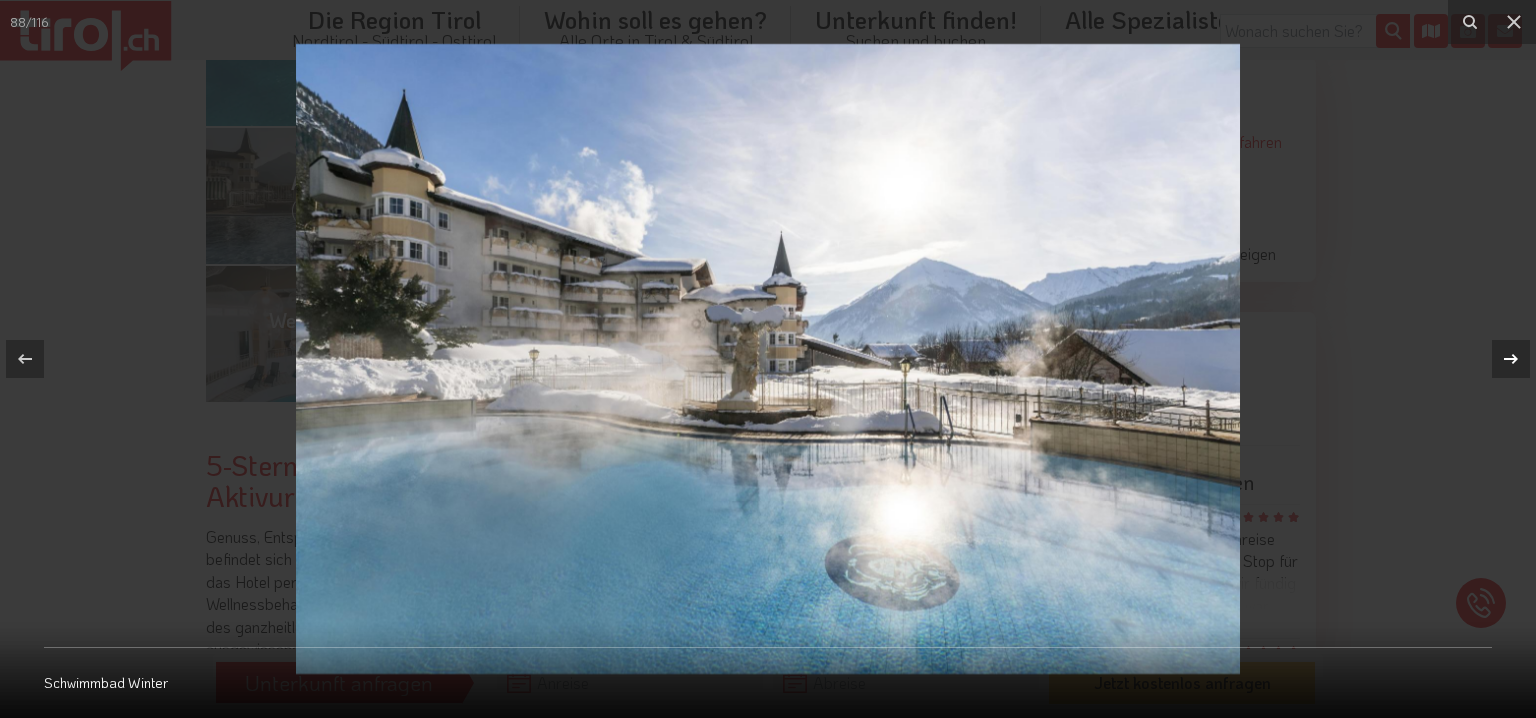 click 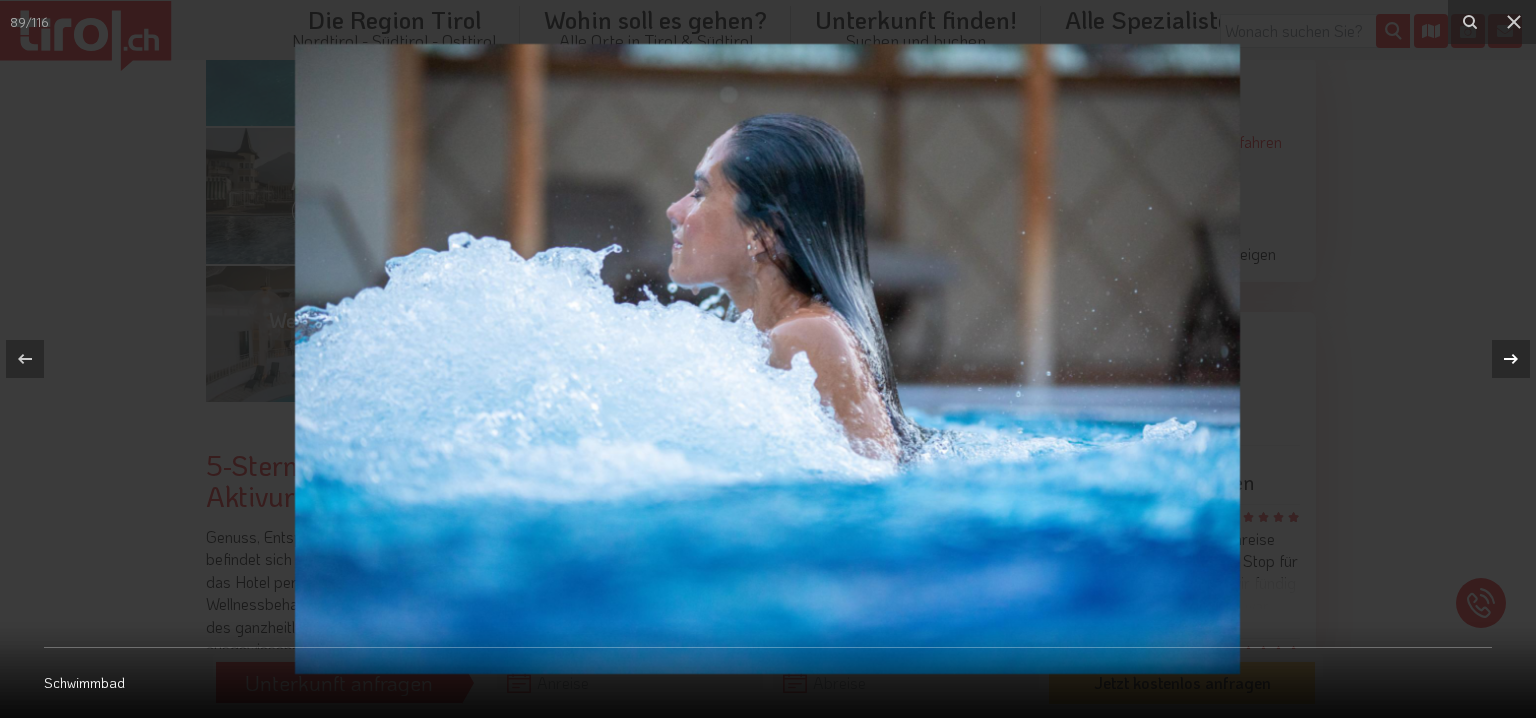 click 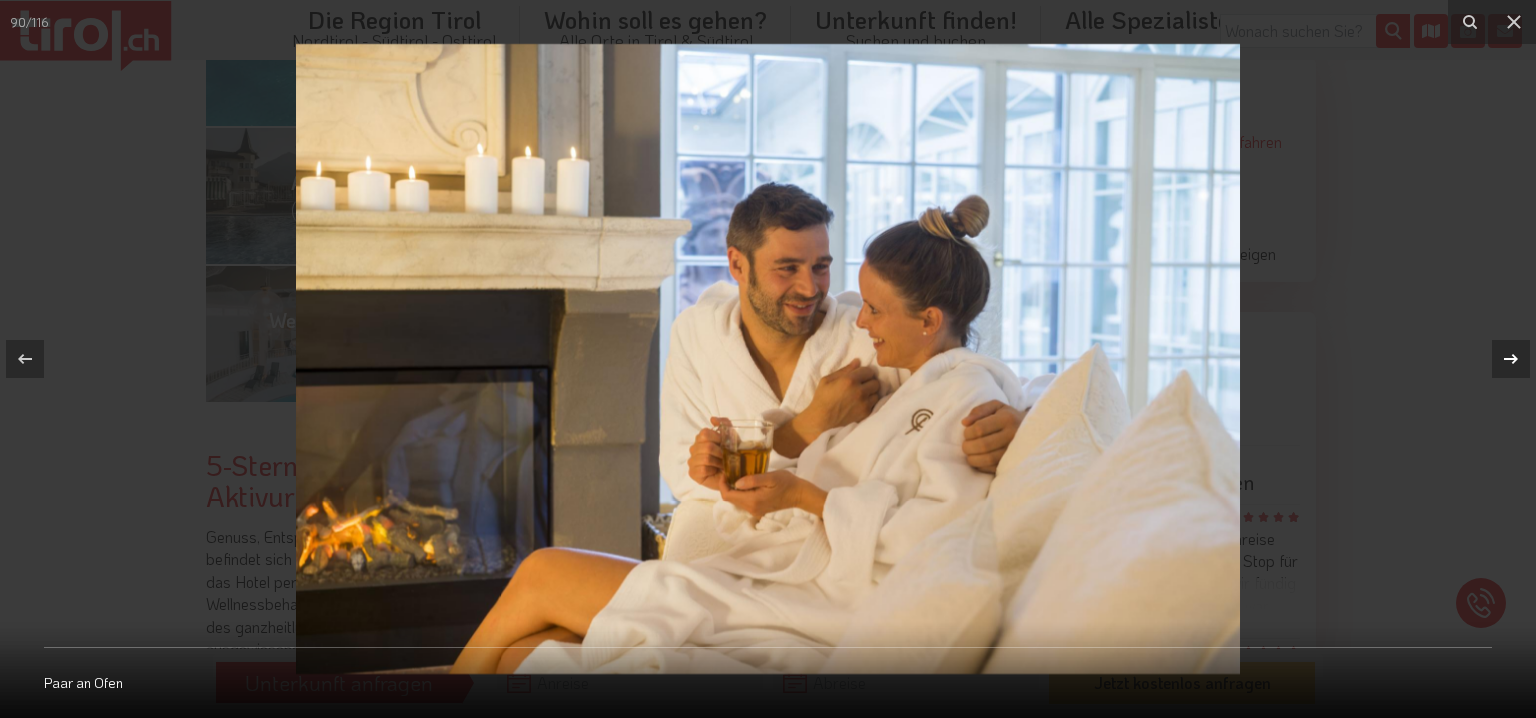 click 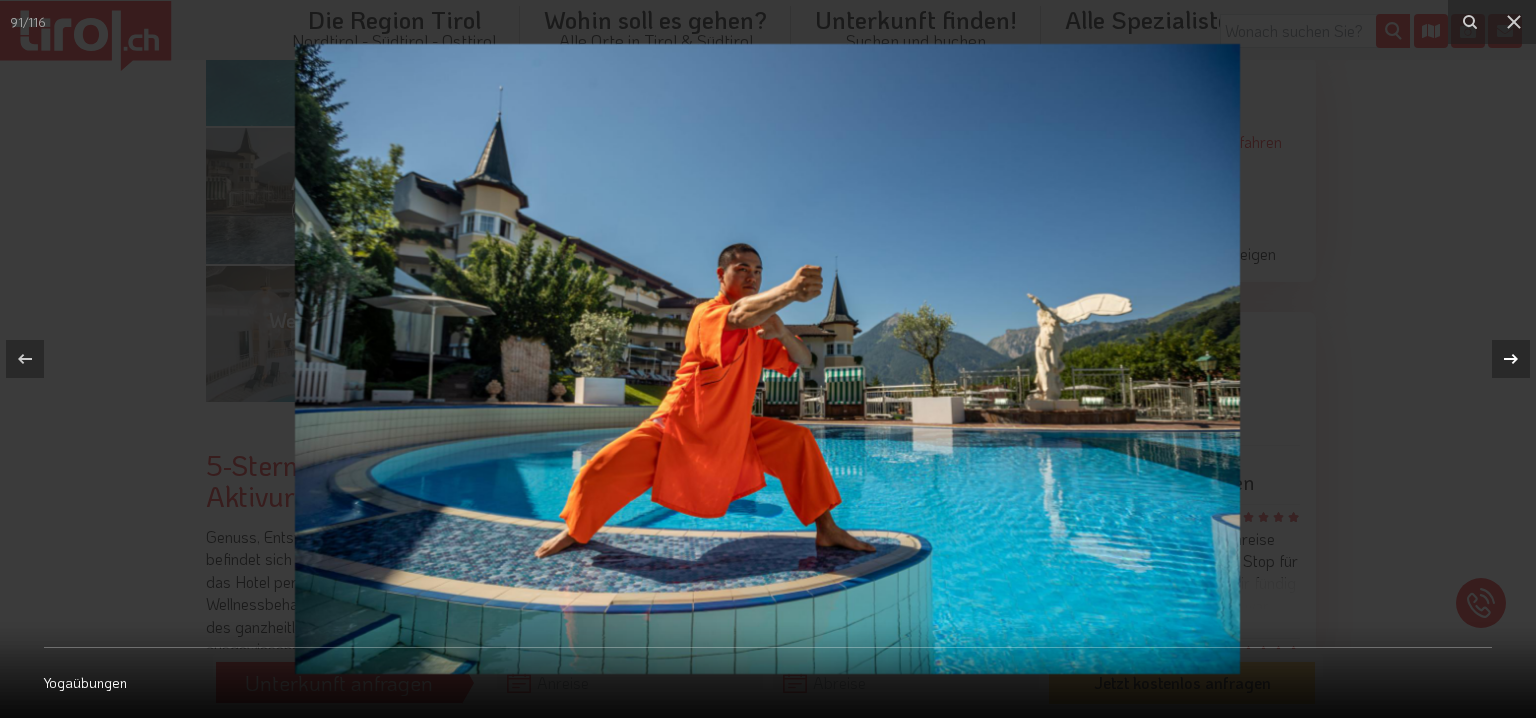 click 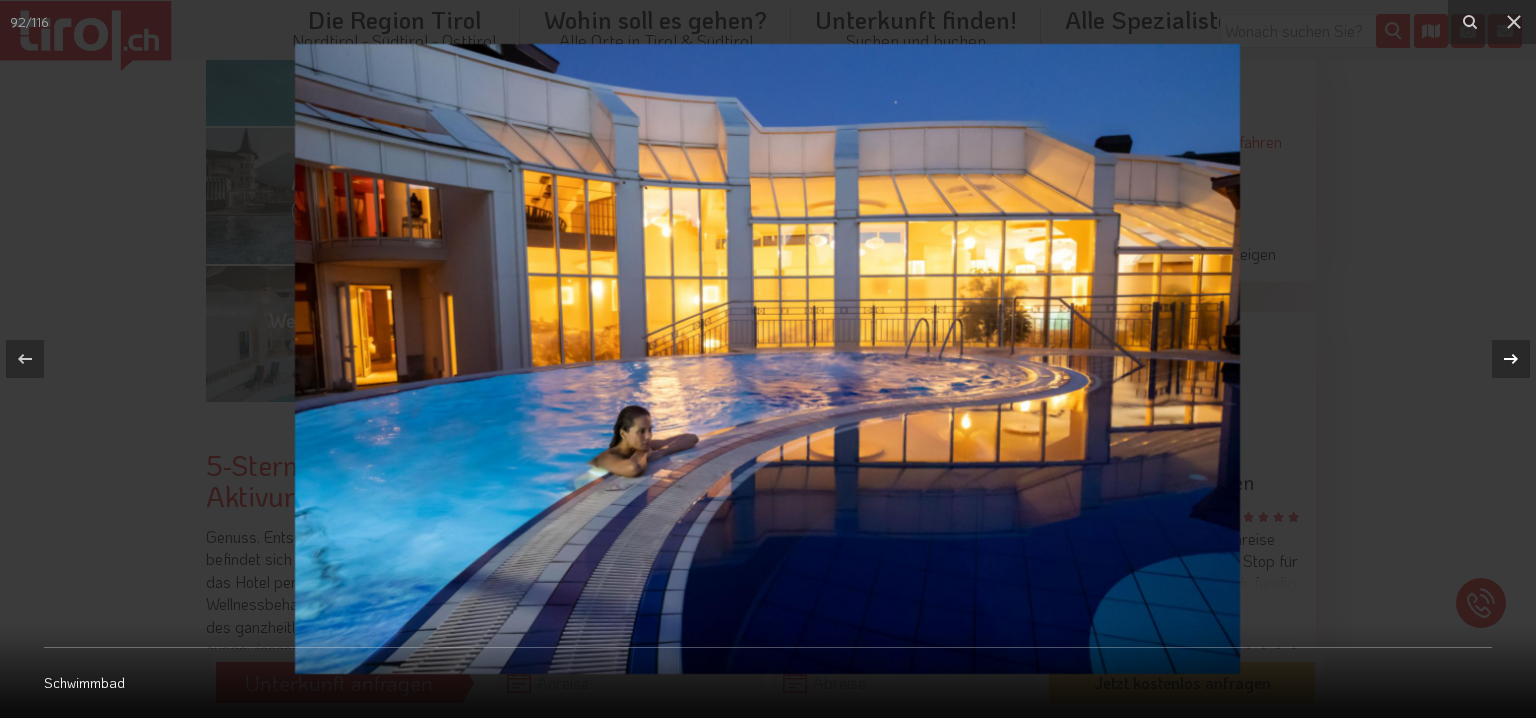 click 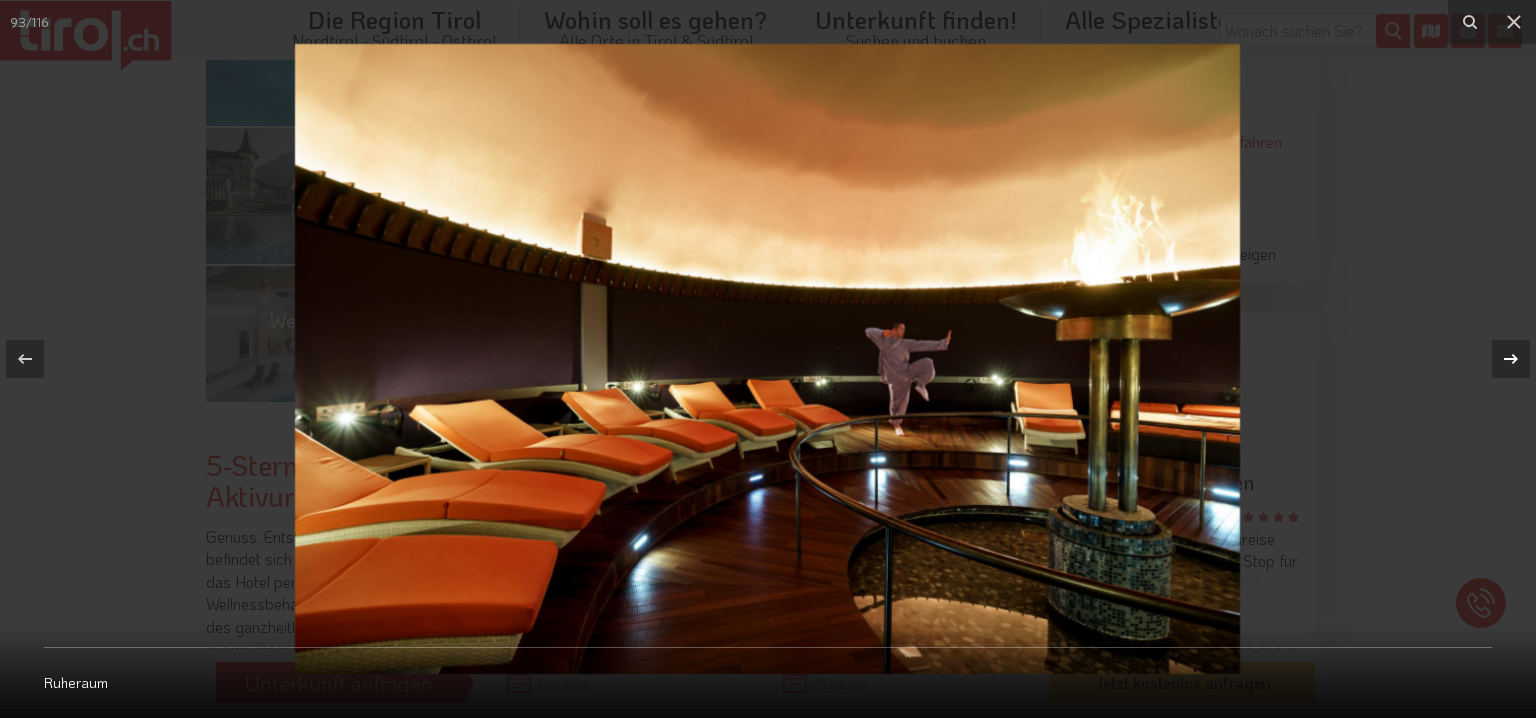 click 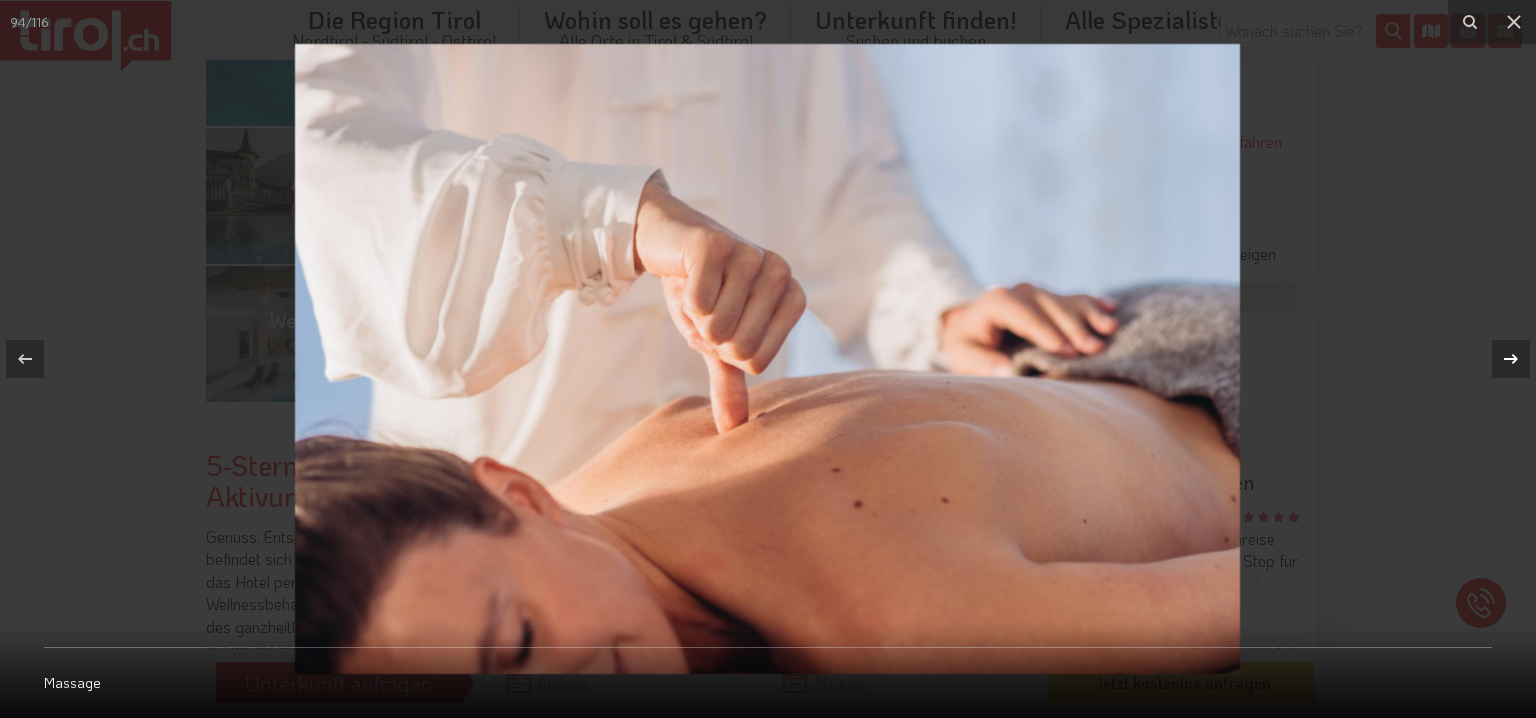 click 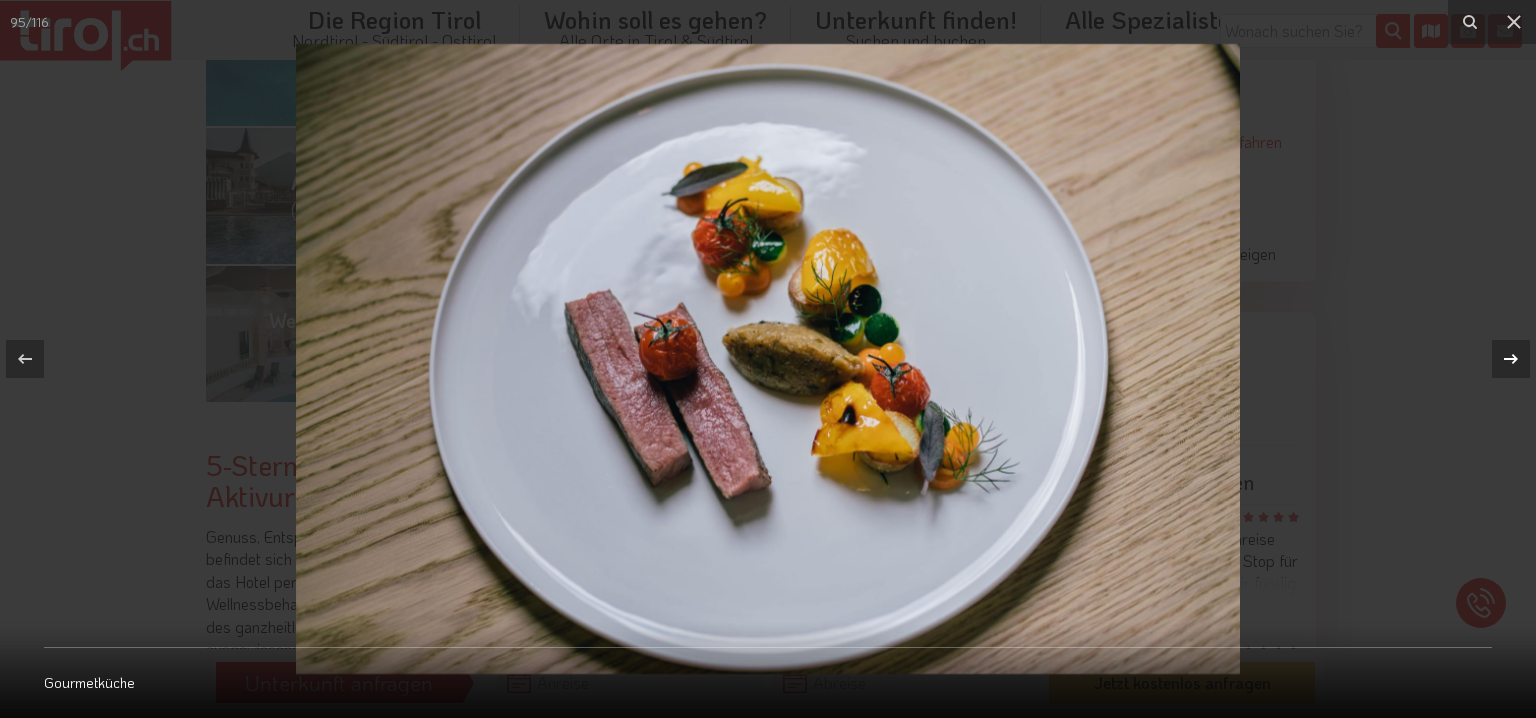 click 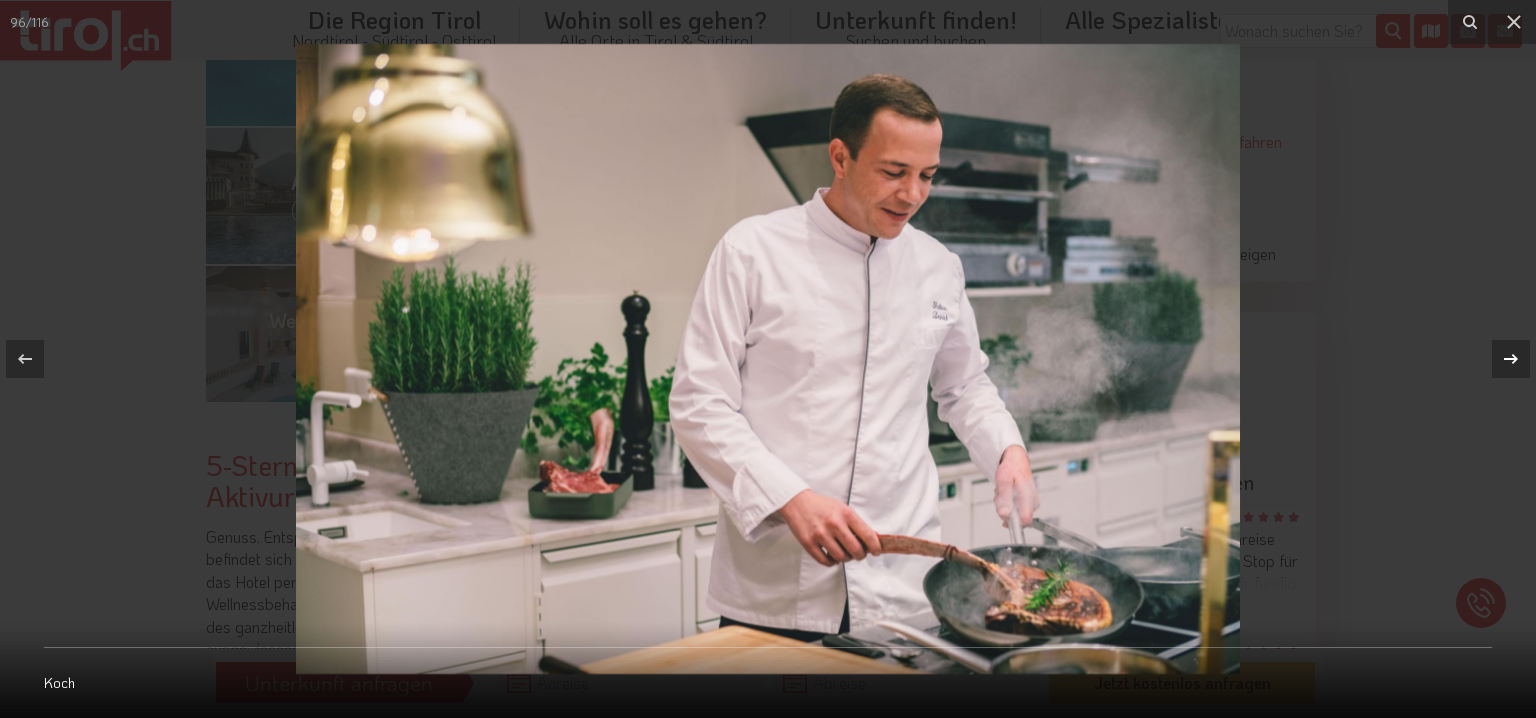click 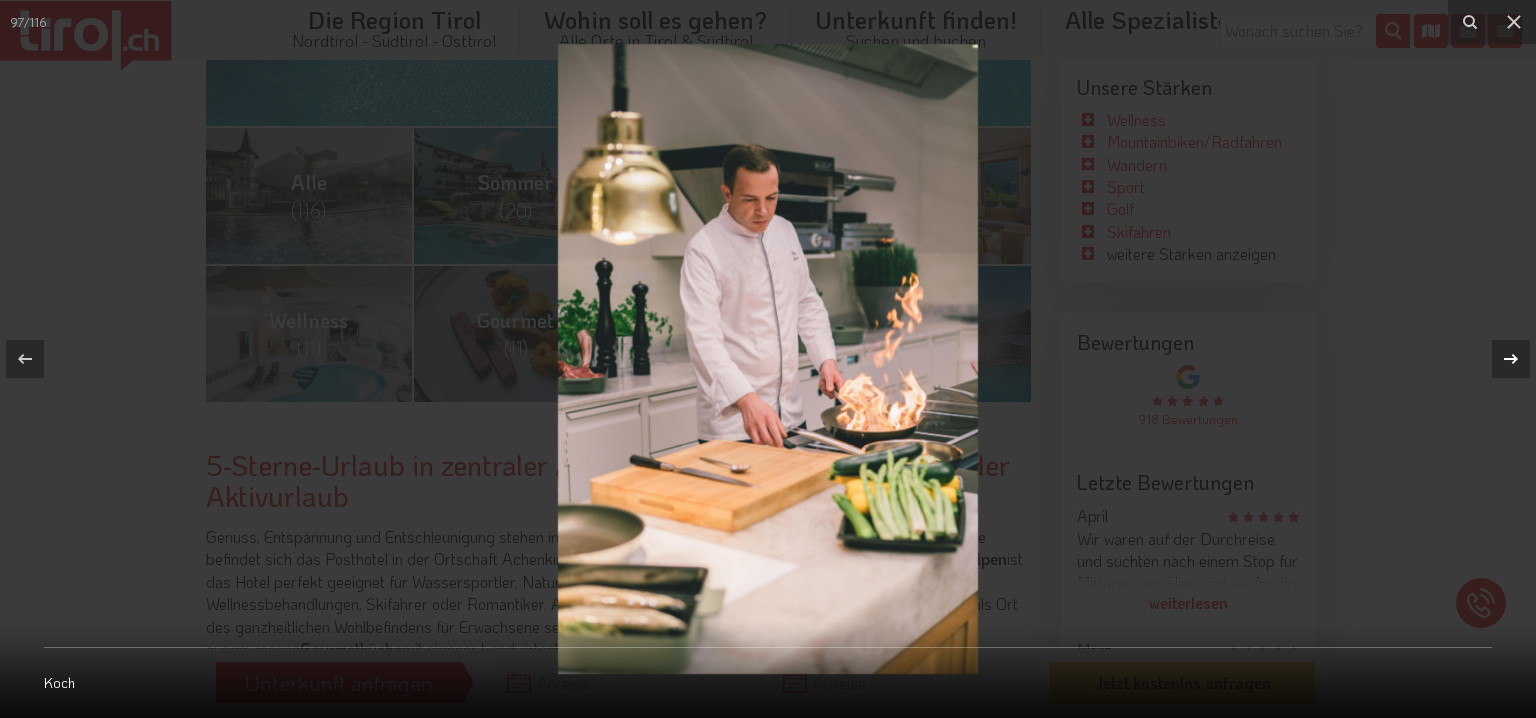 click 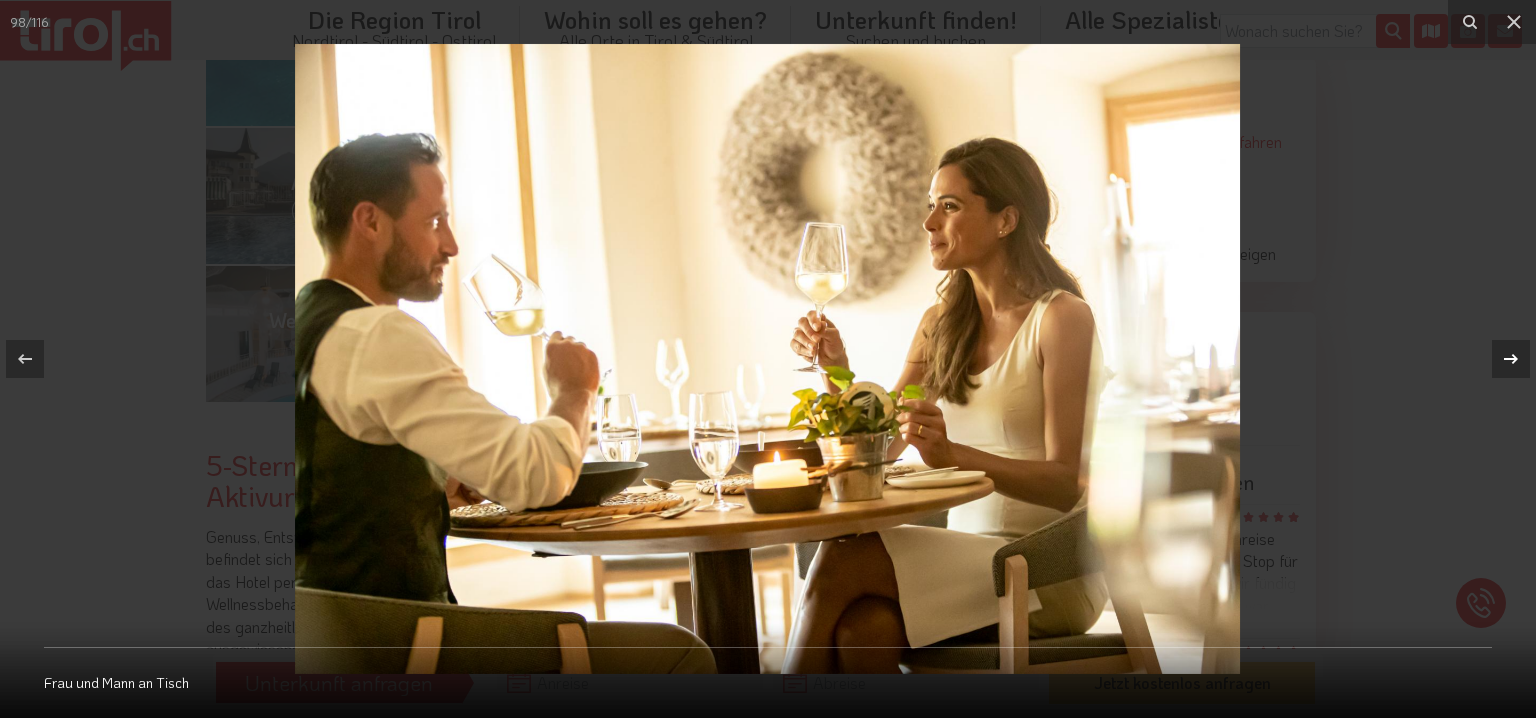 click 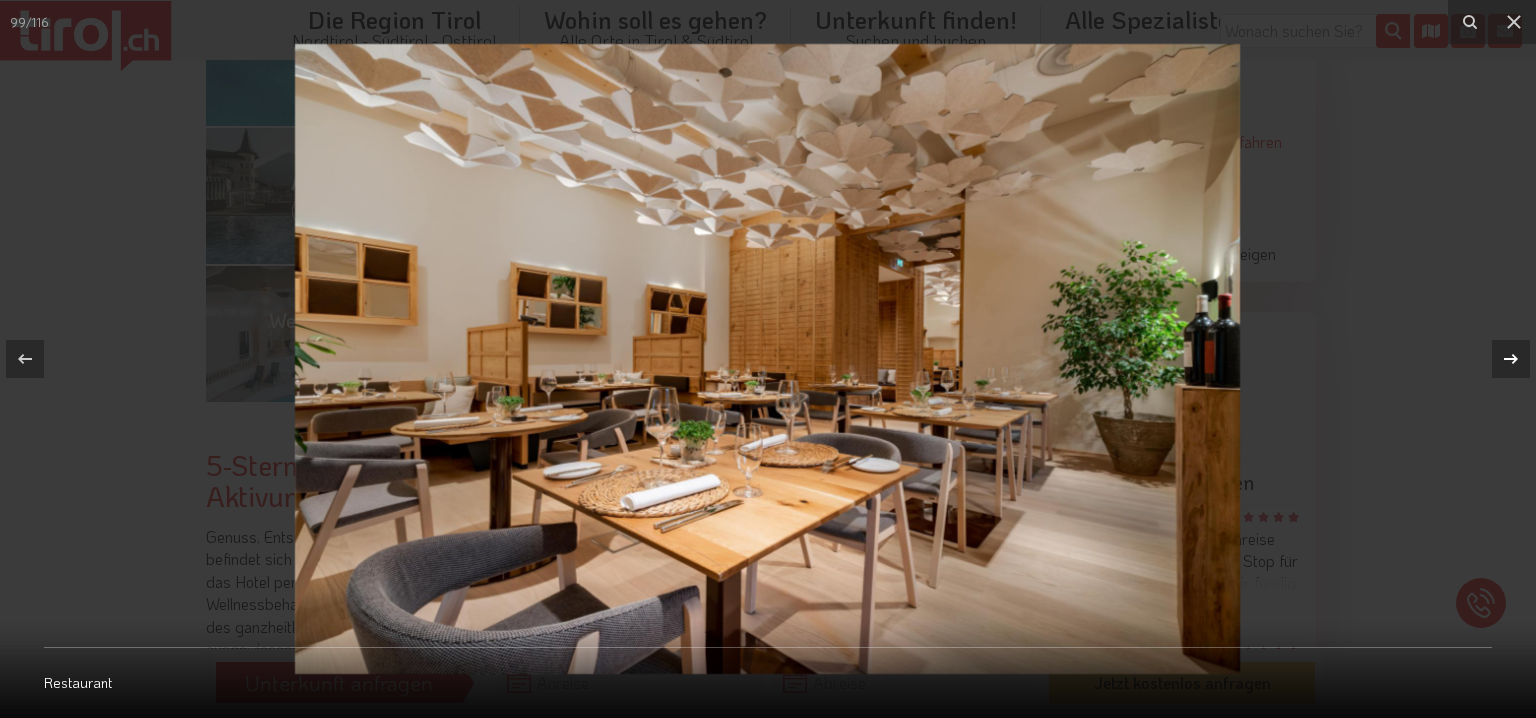 click 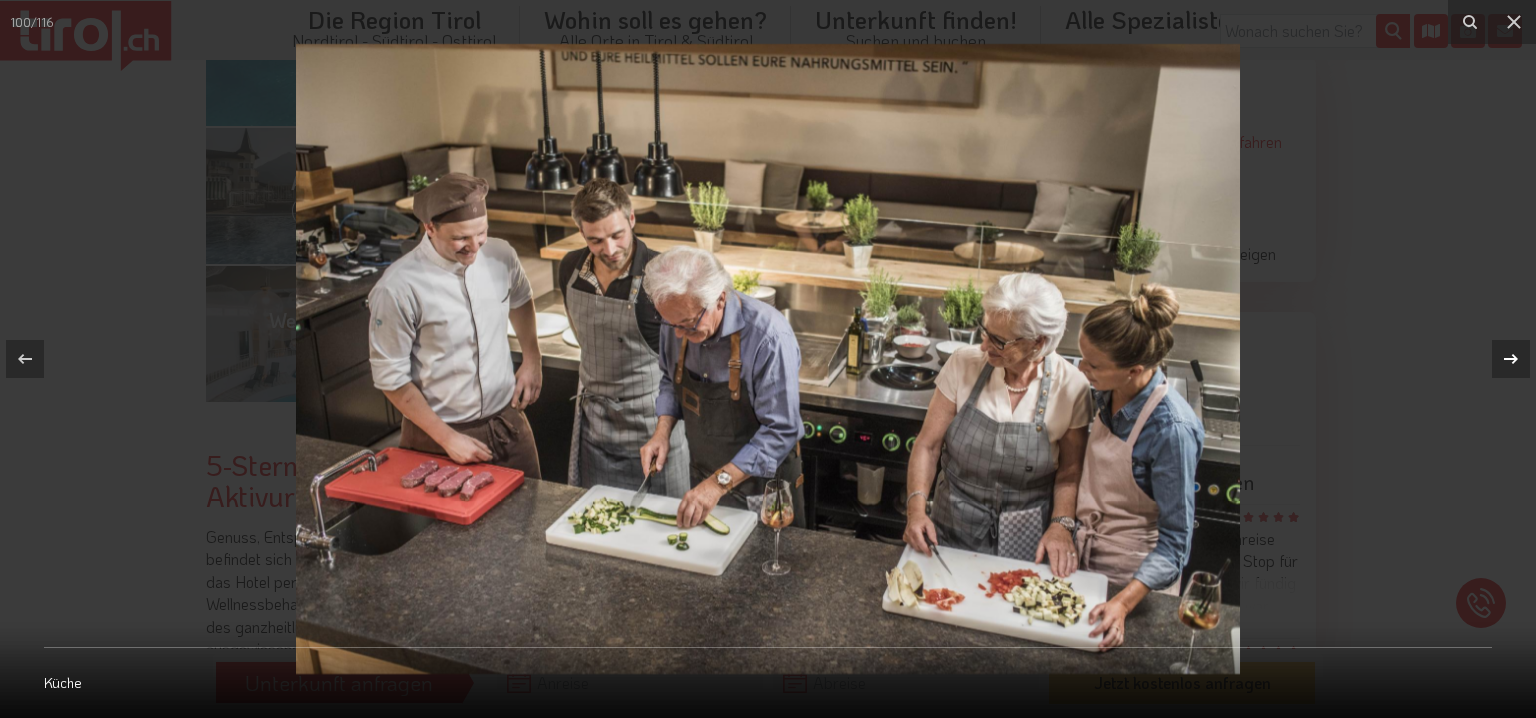 click on "[NUMBER] / [NUMBER] Küche" at bounding box center (768, 359) 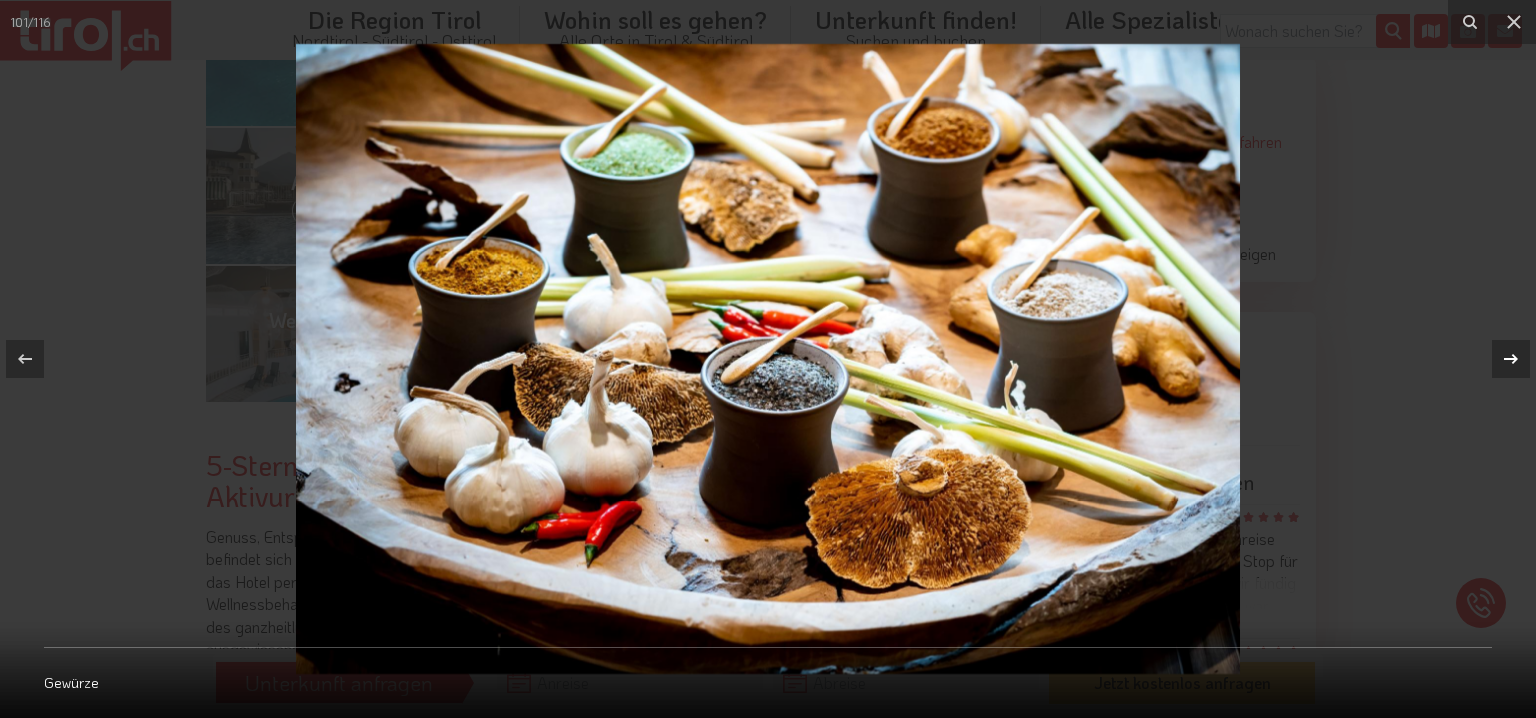 click 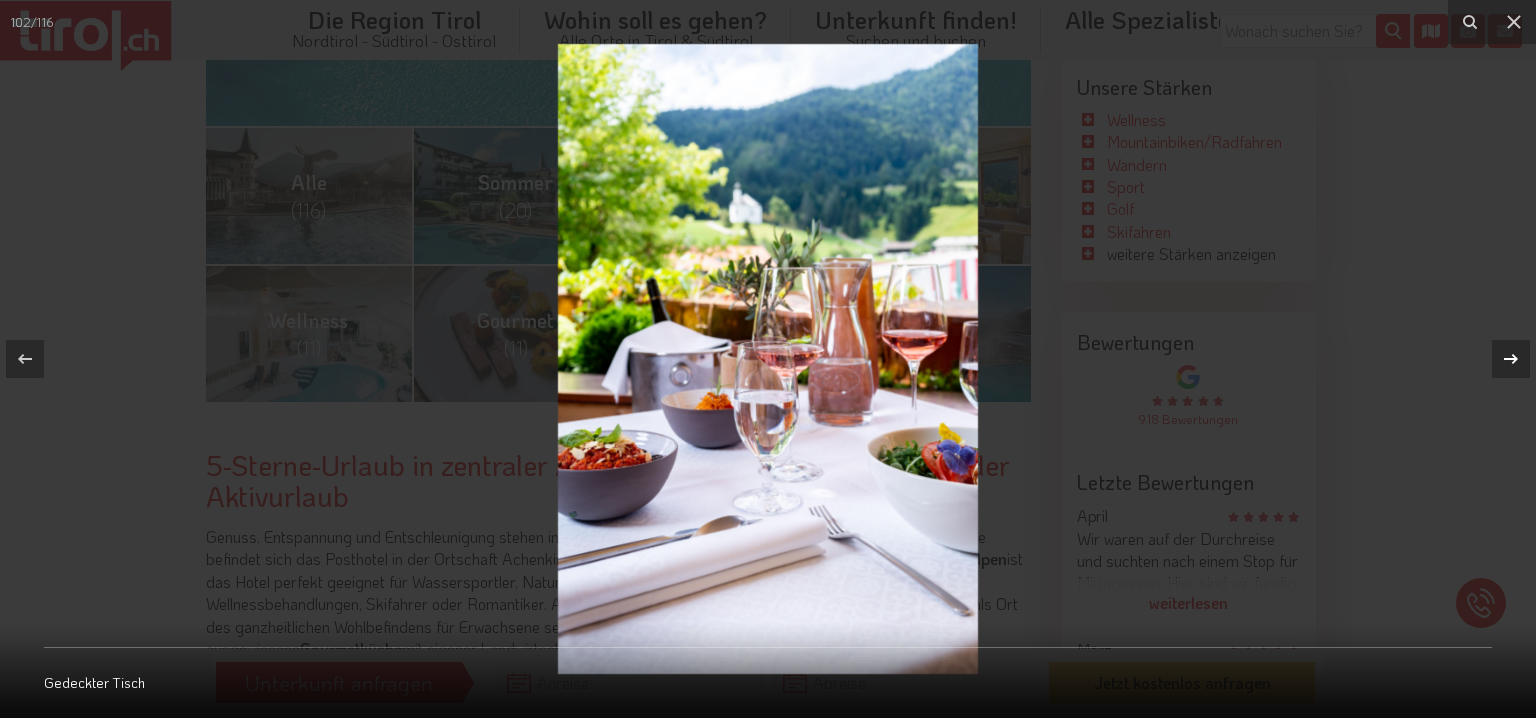 click 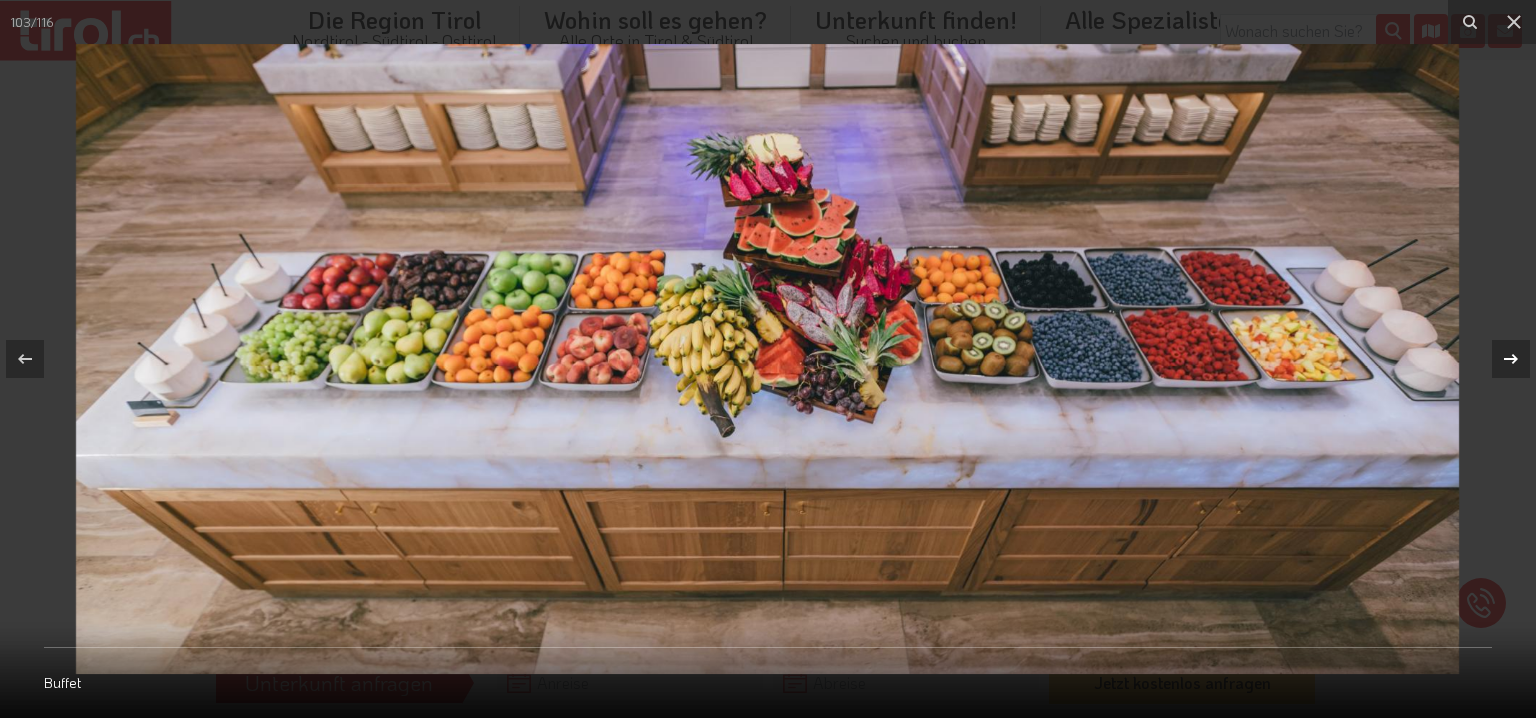 click 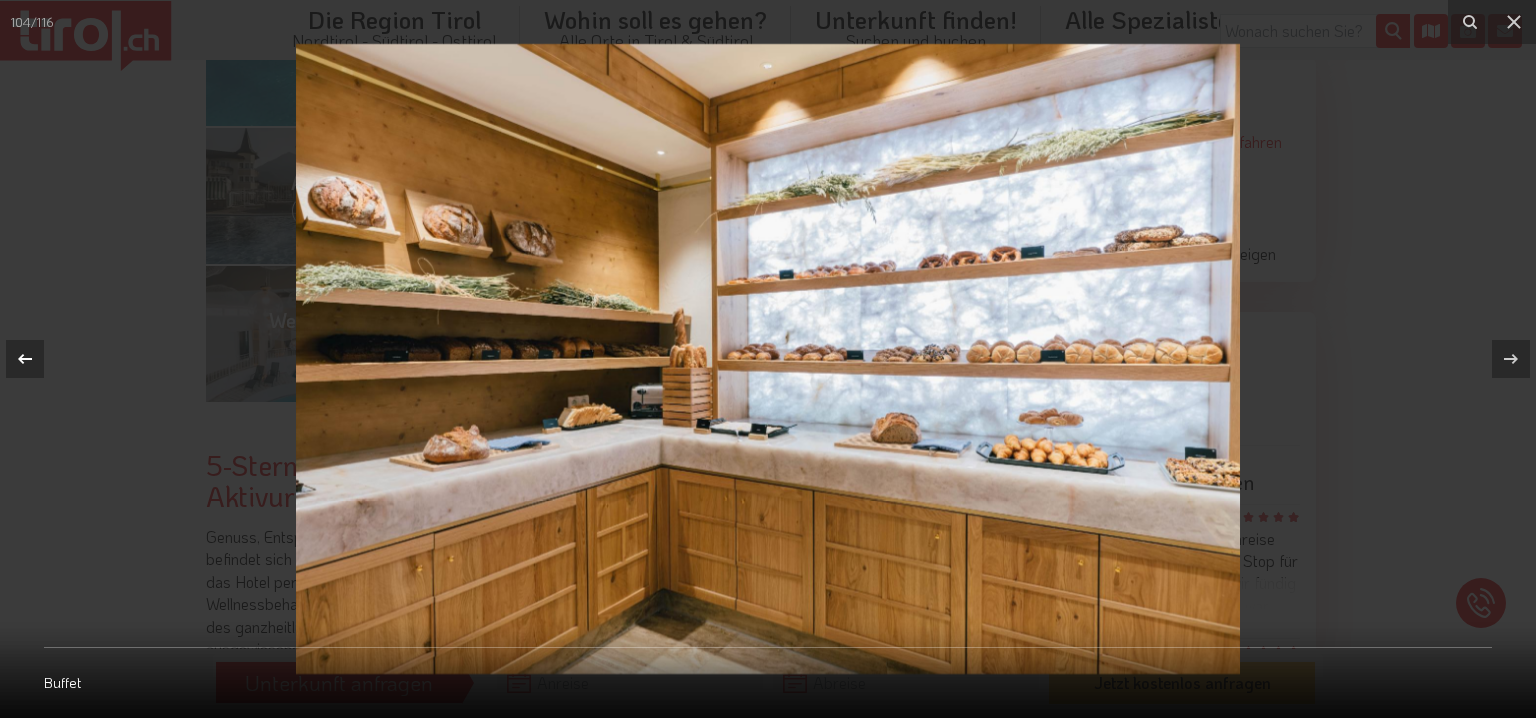 click 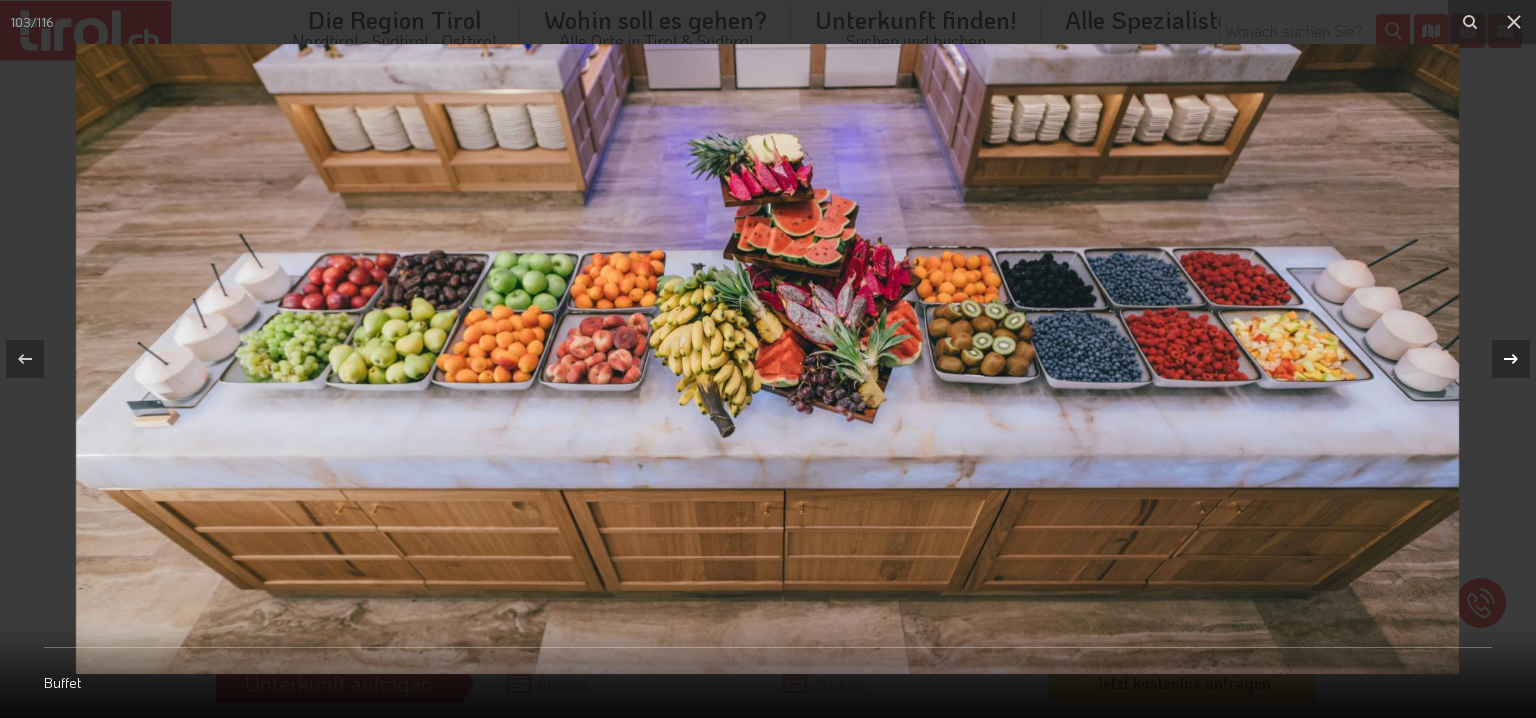 click 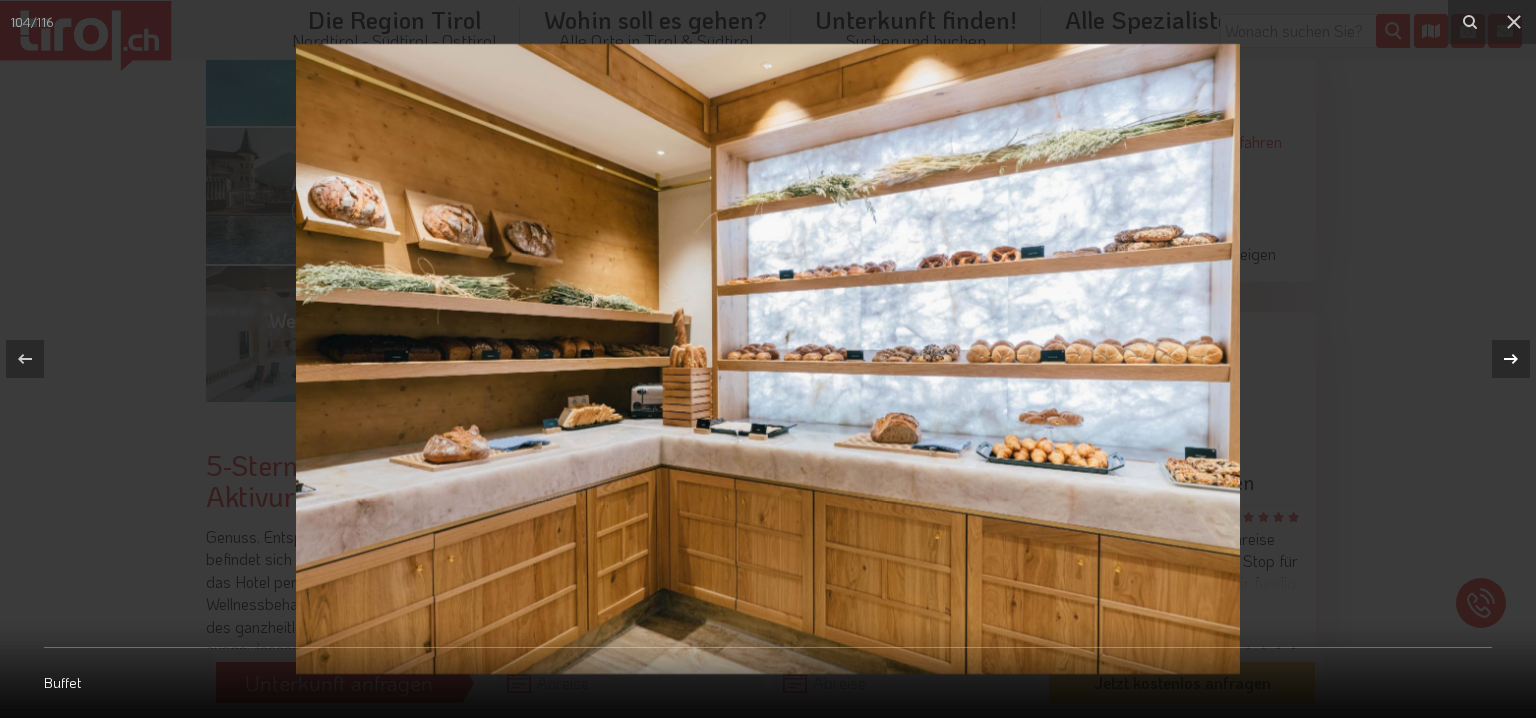 click 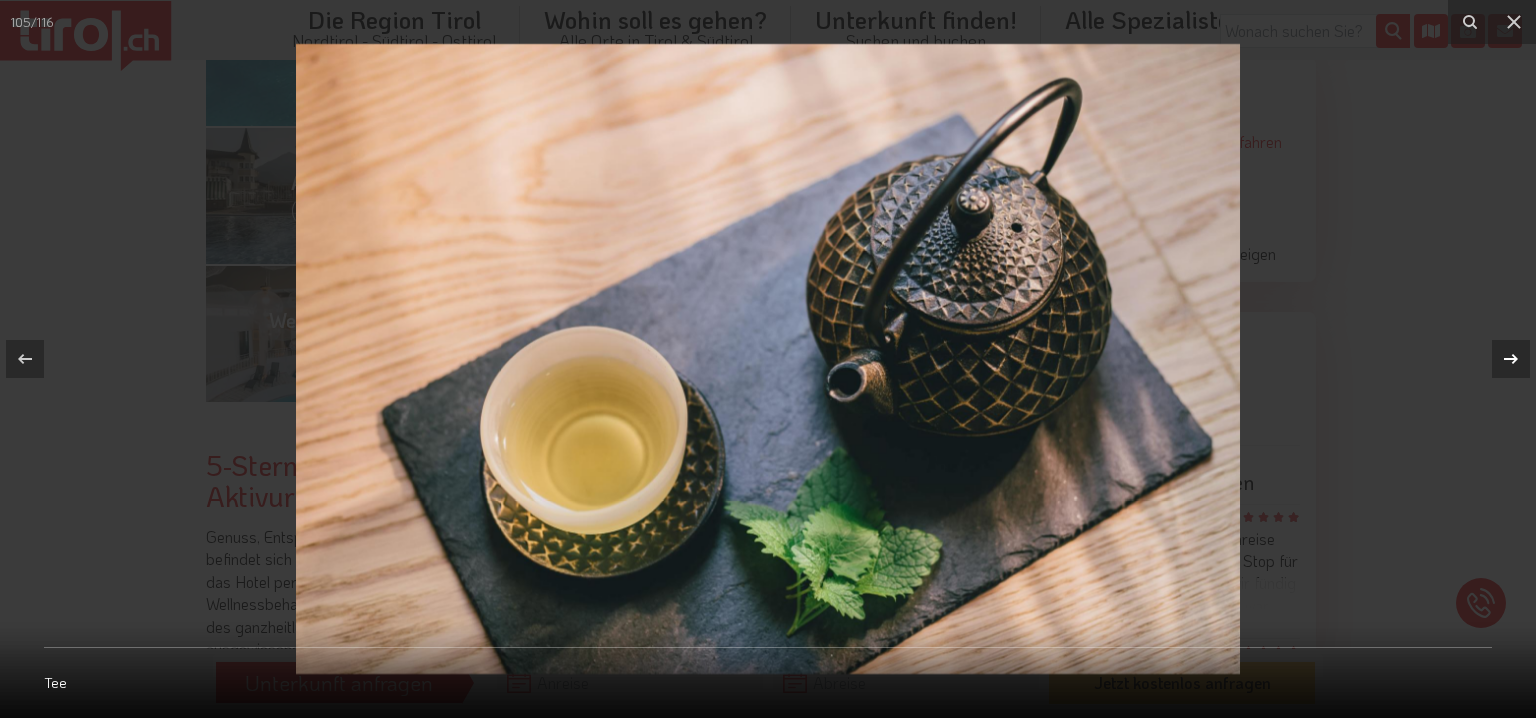 click 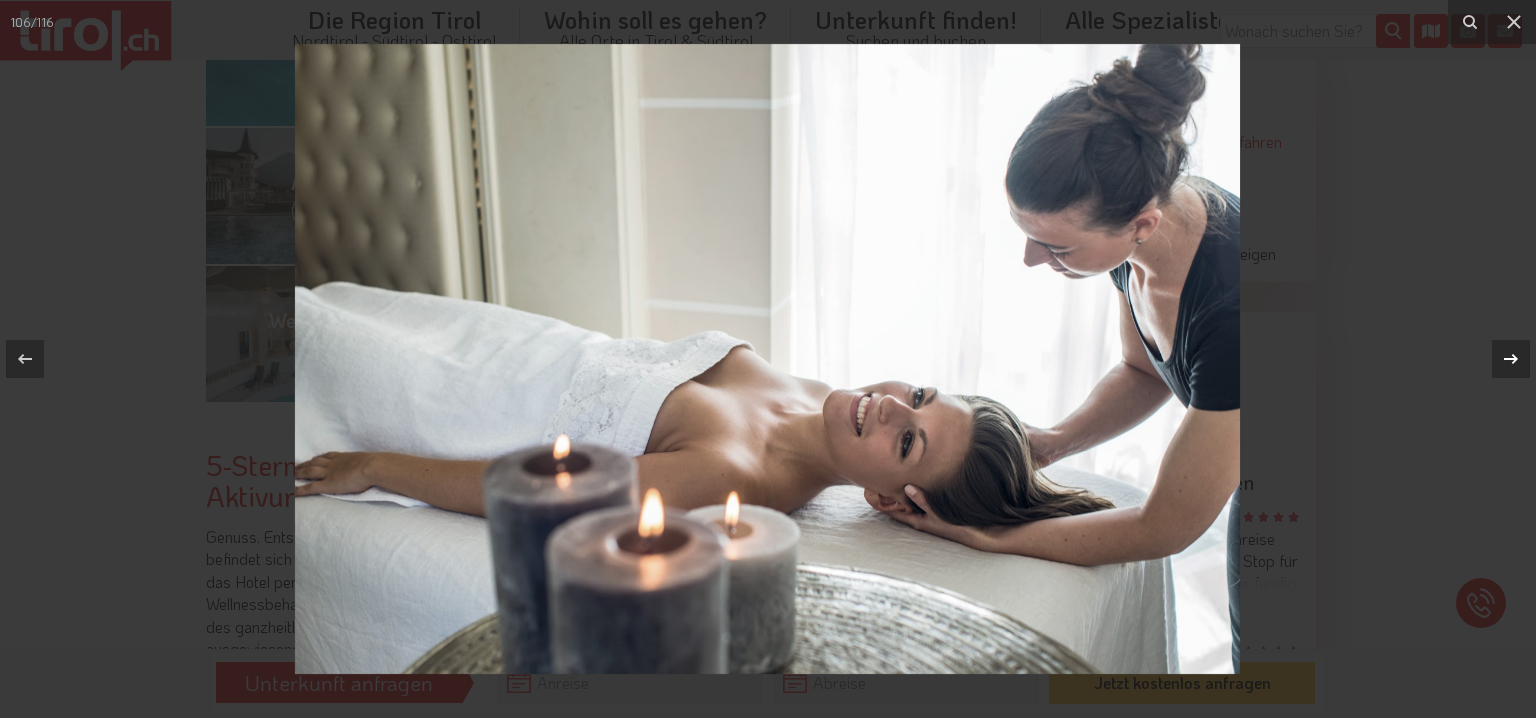 click 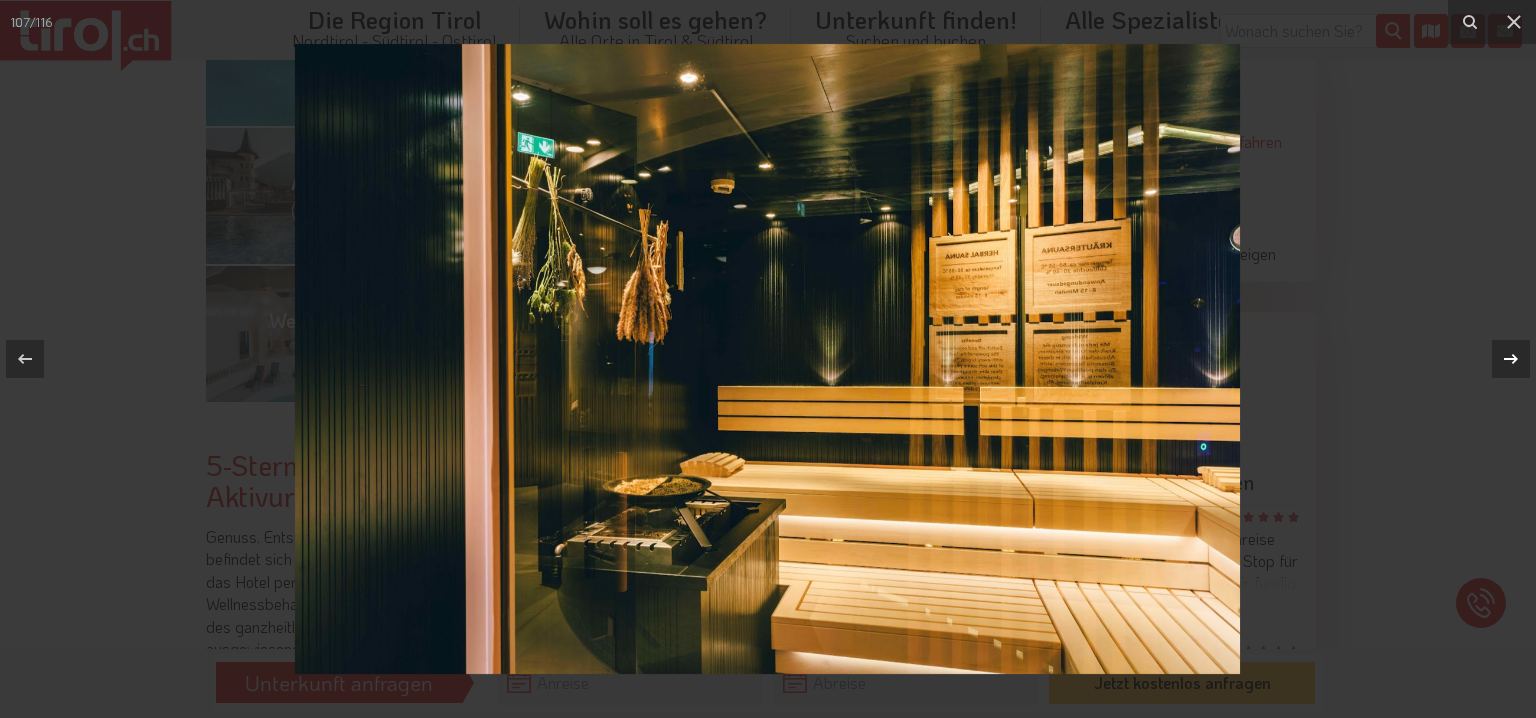 click 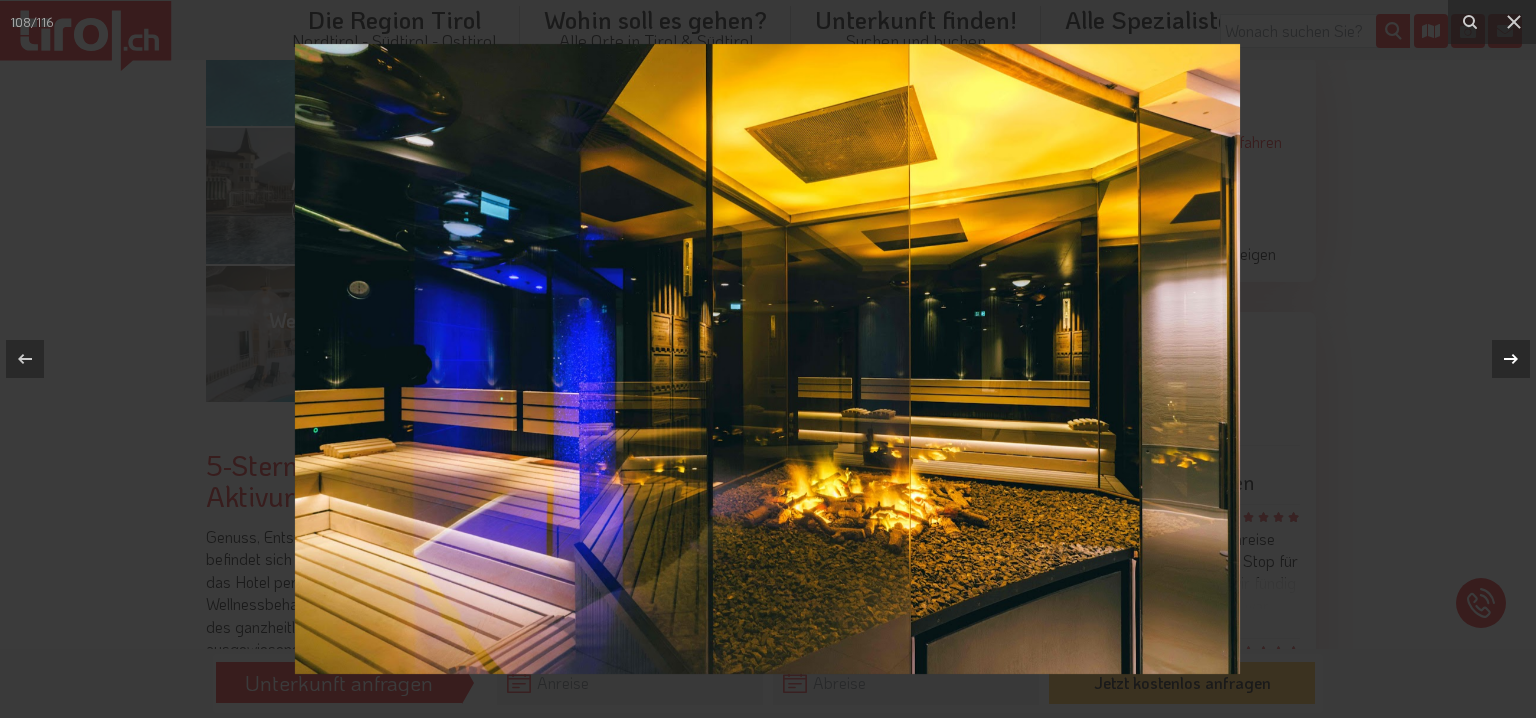 click 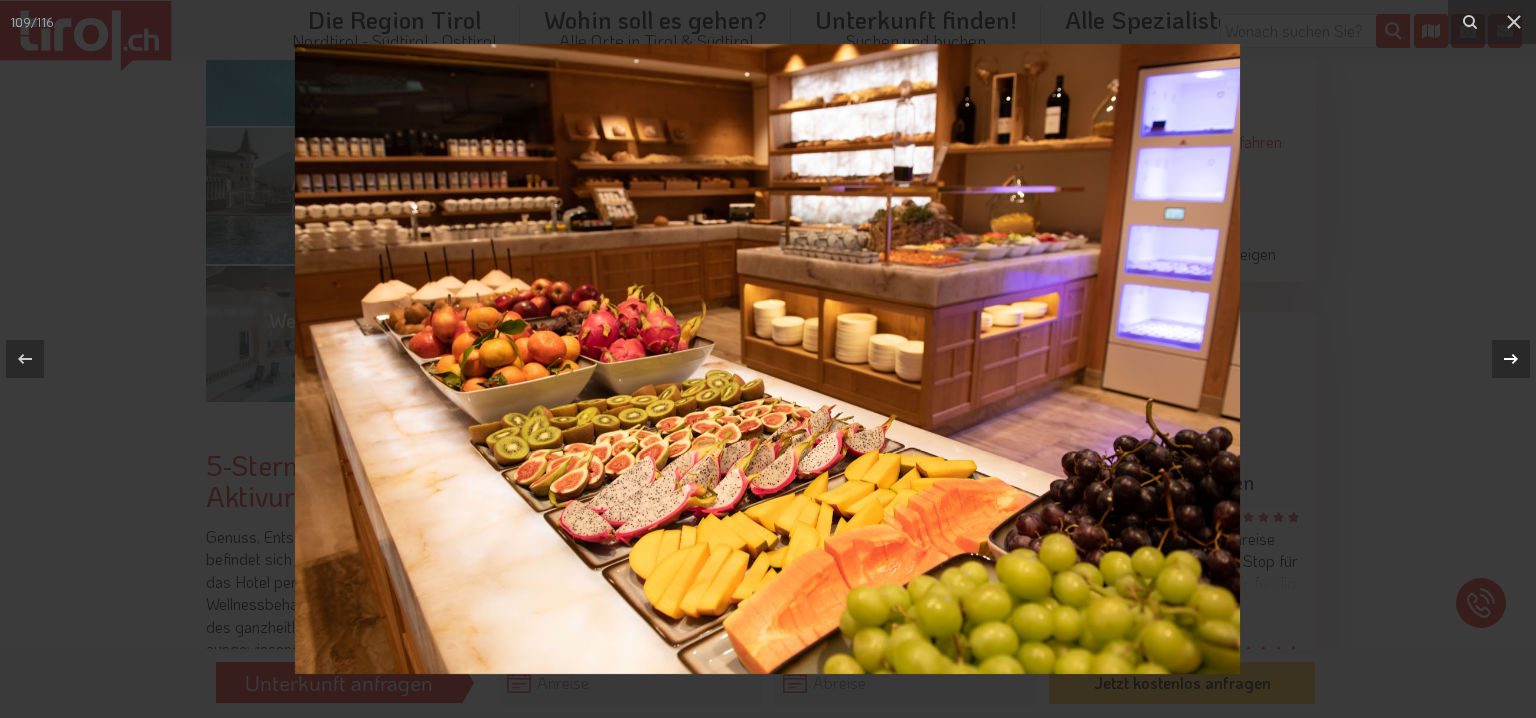 click on "[NUMBER] / [NUMBER] Tee" at bounding box center (768, 359) 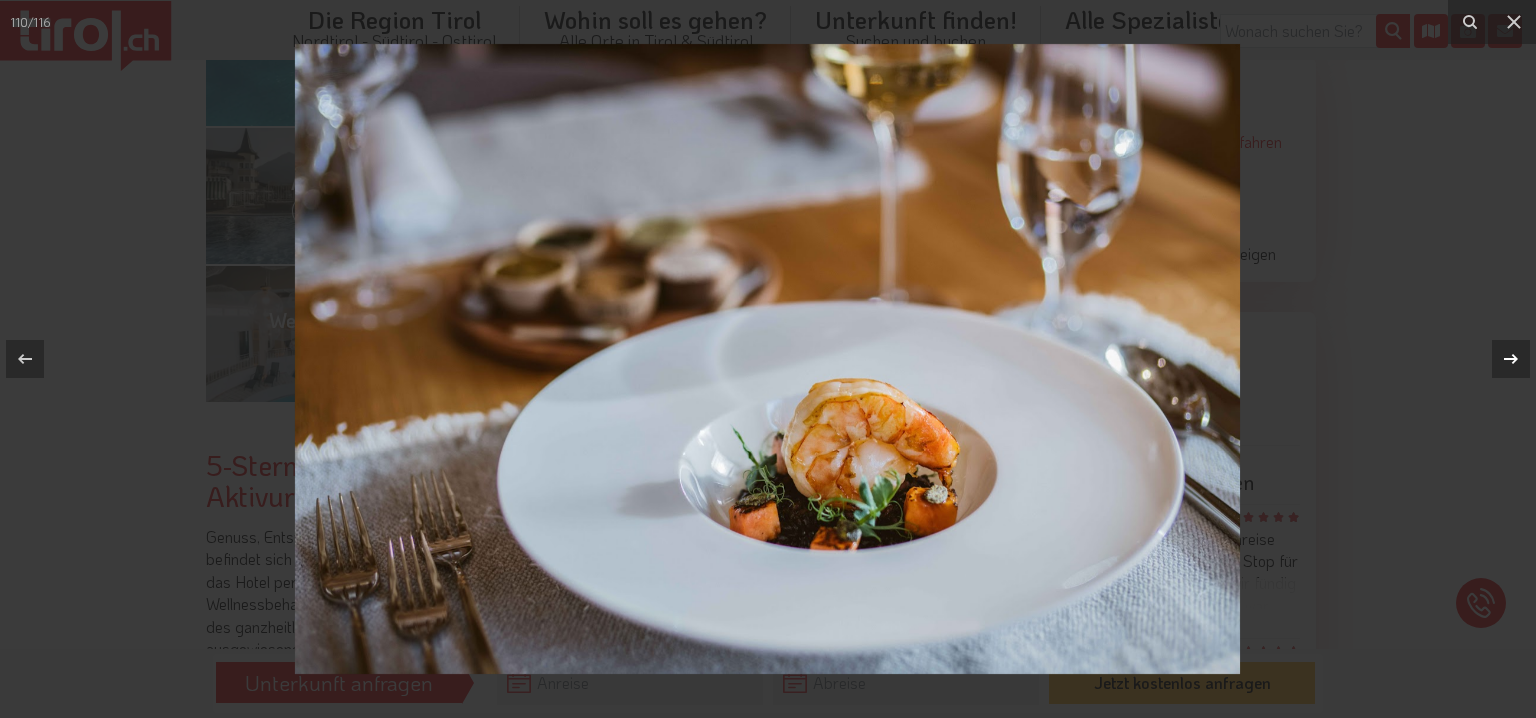 click 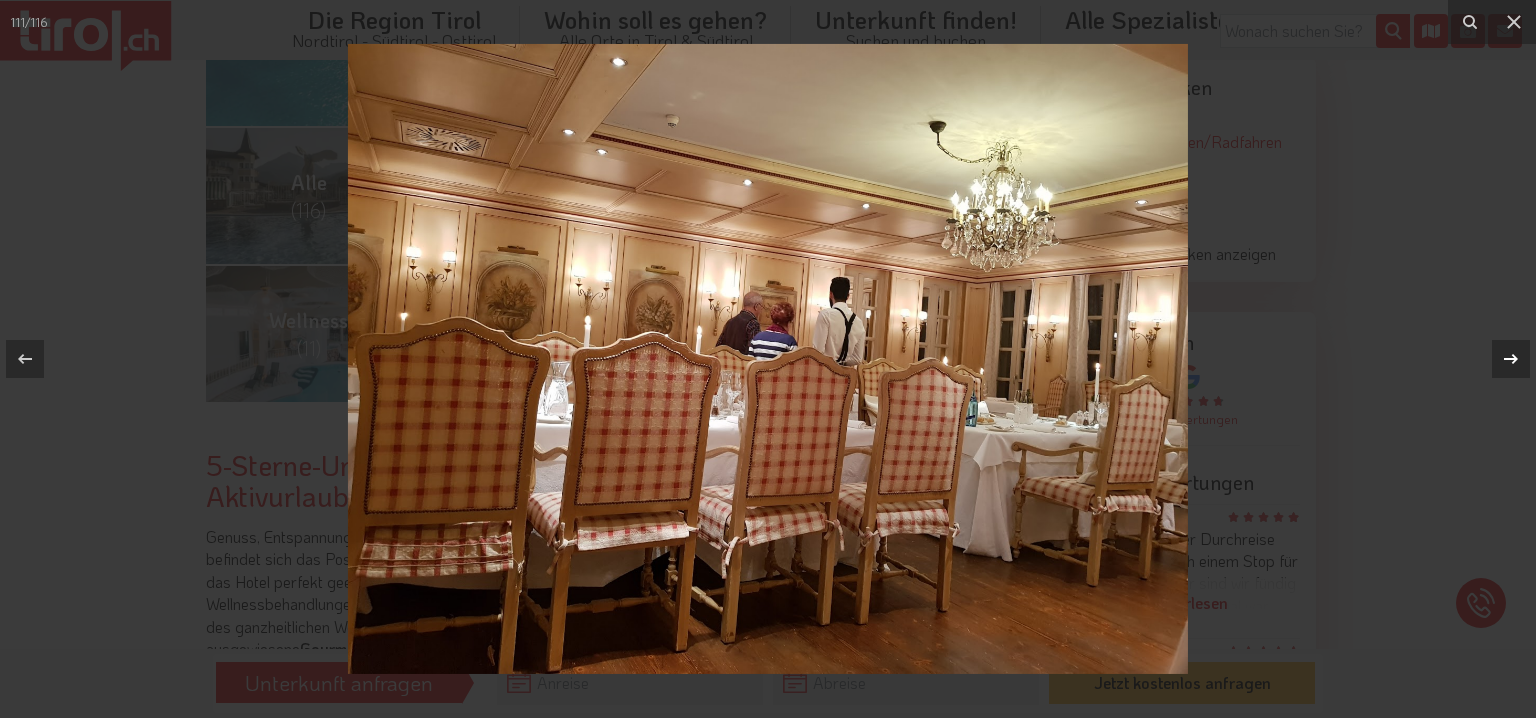 click 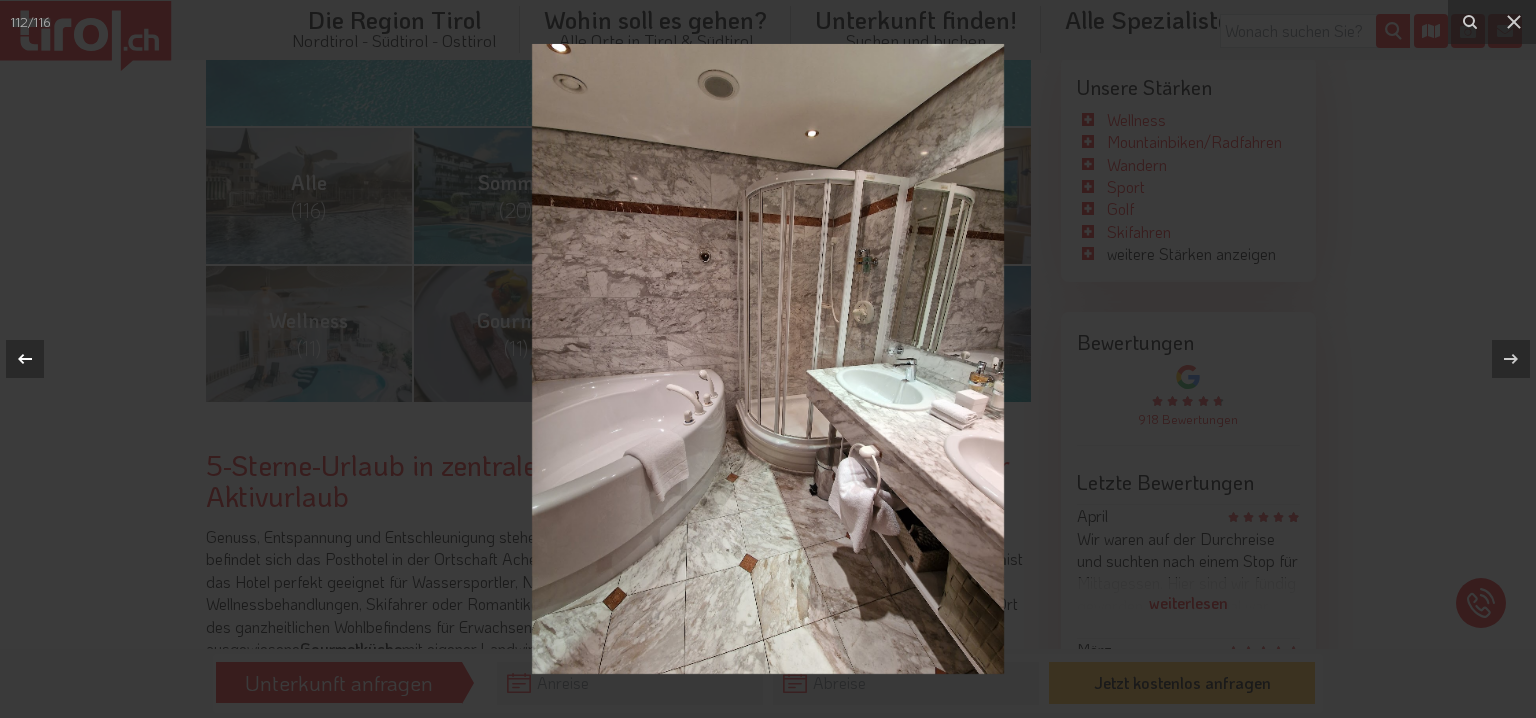click 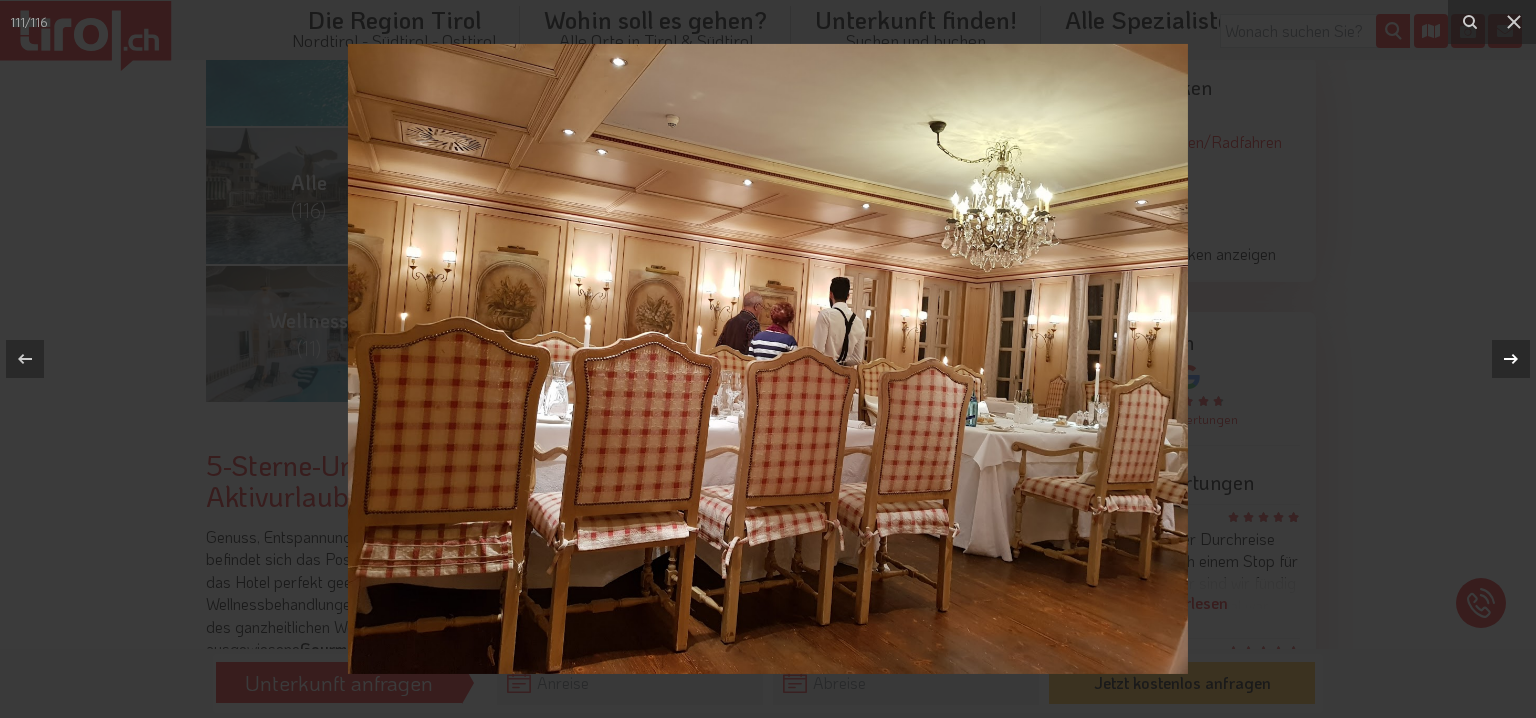 click 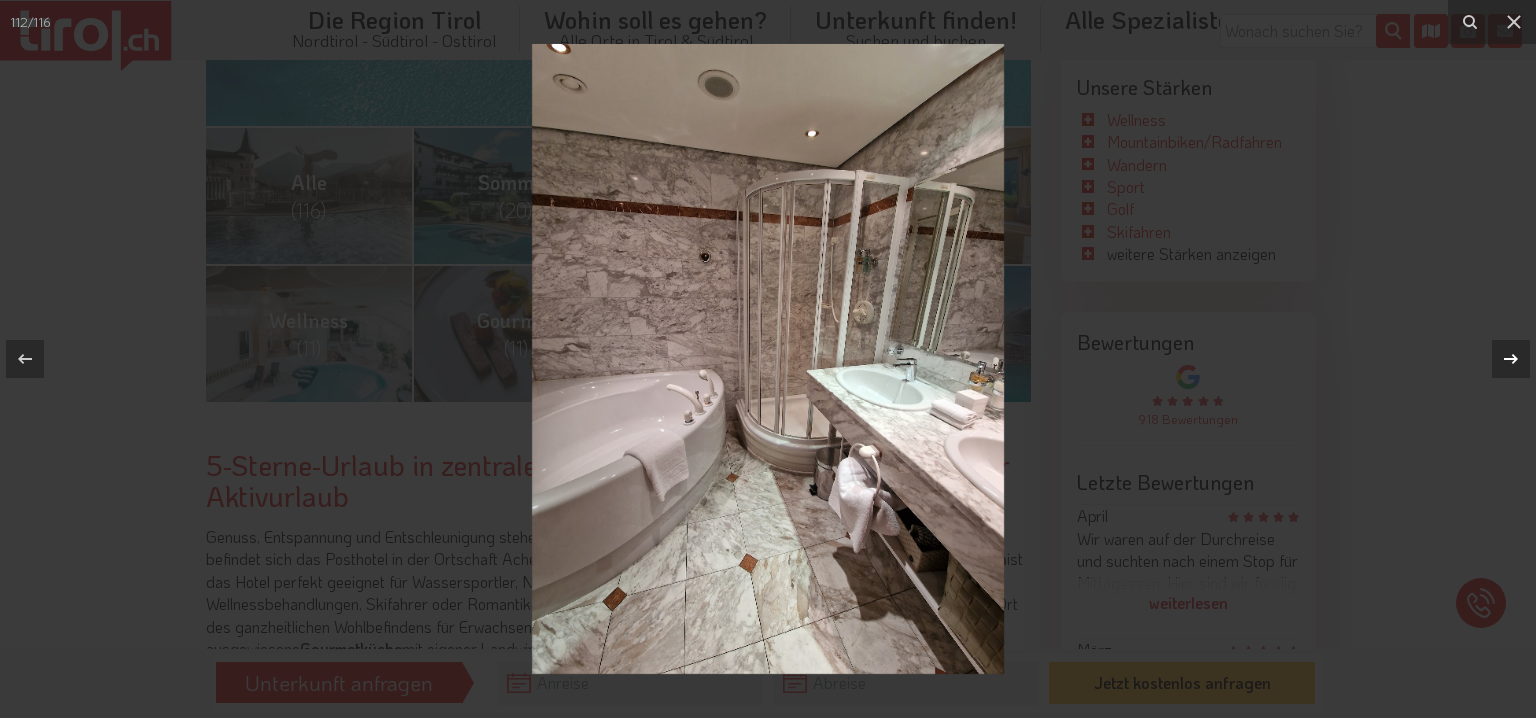 click 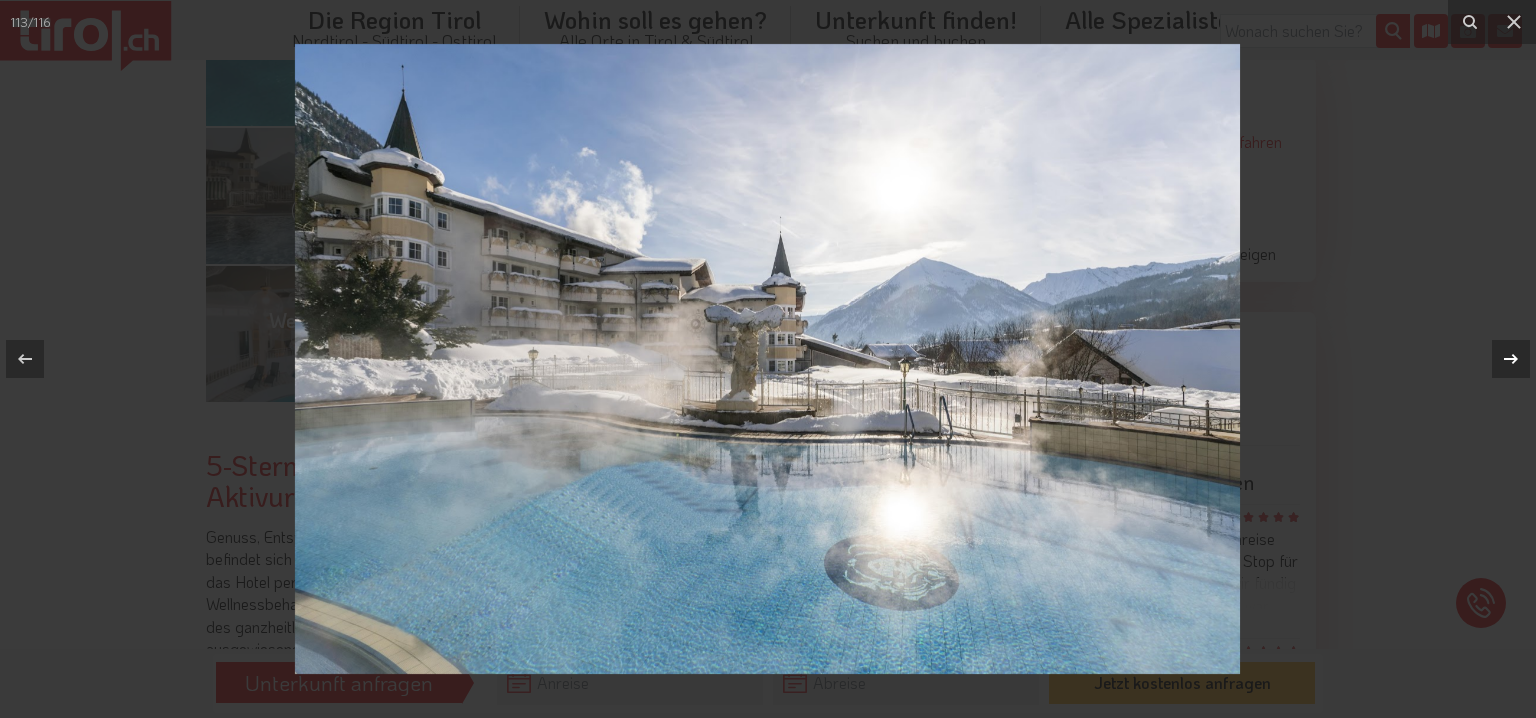 click 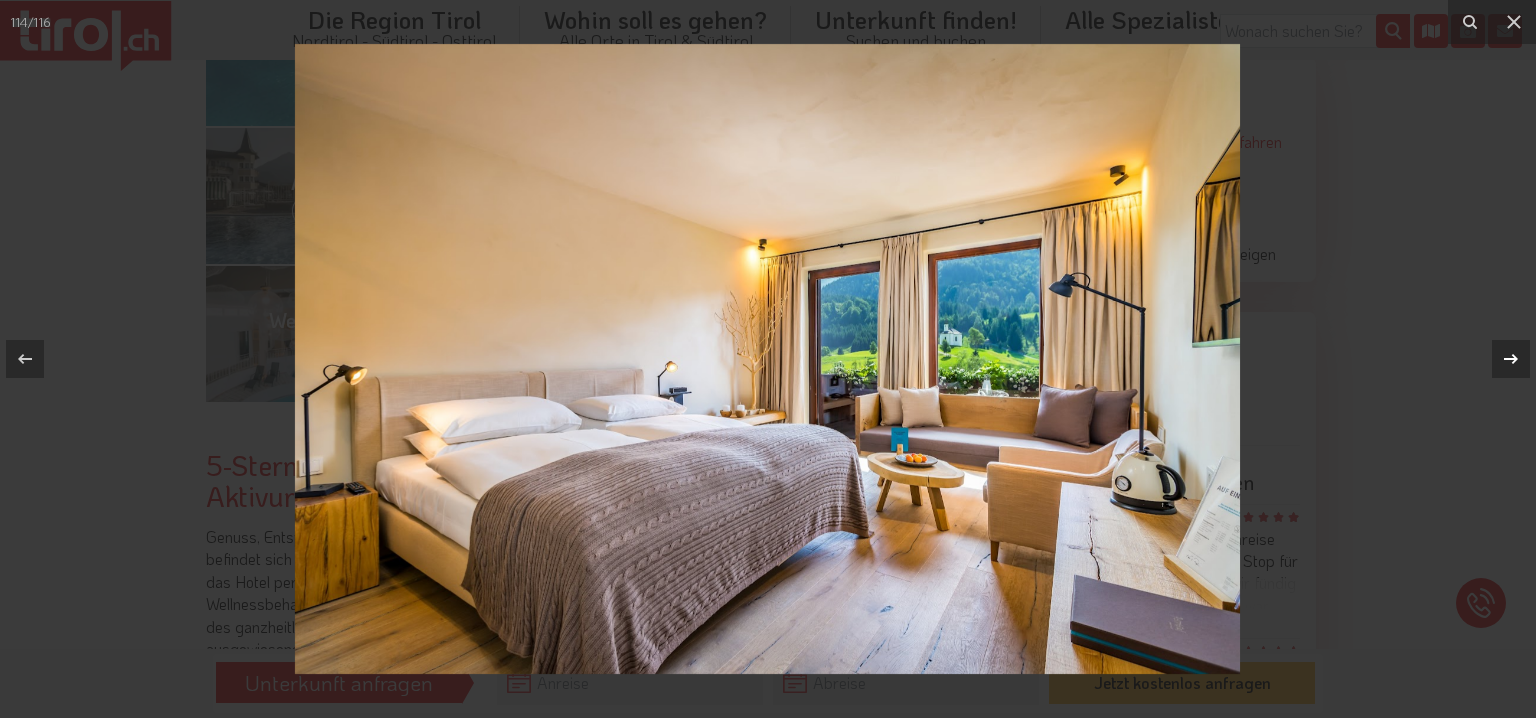 click 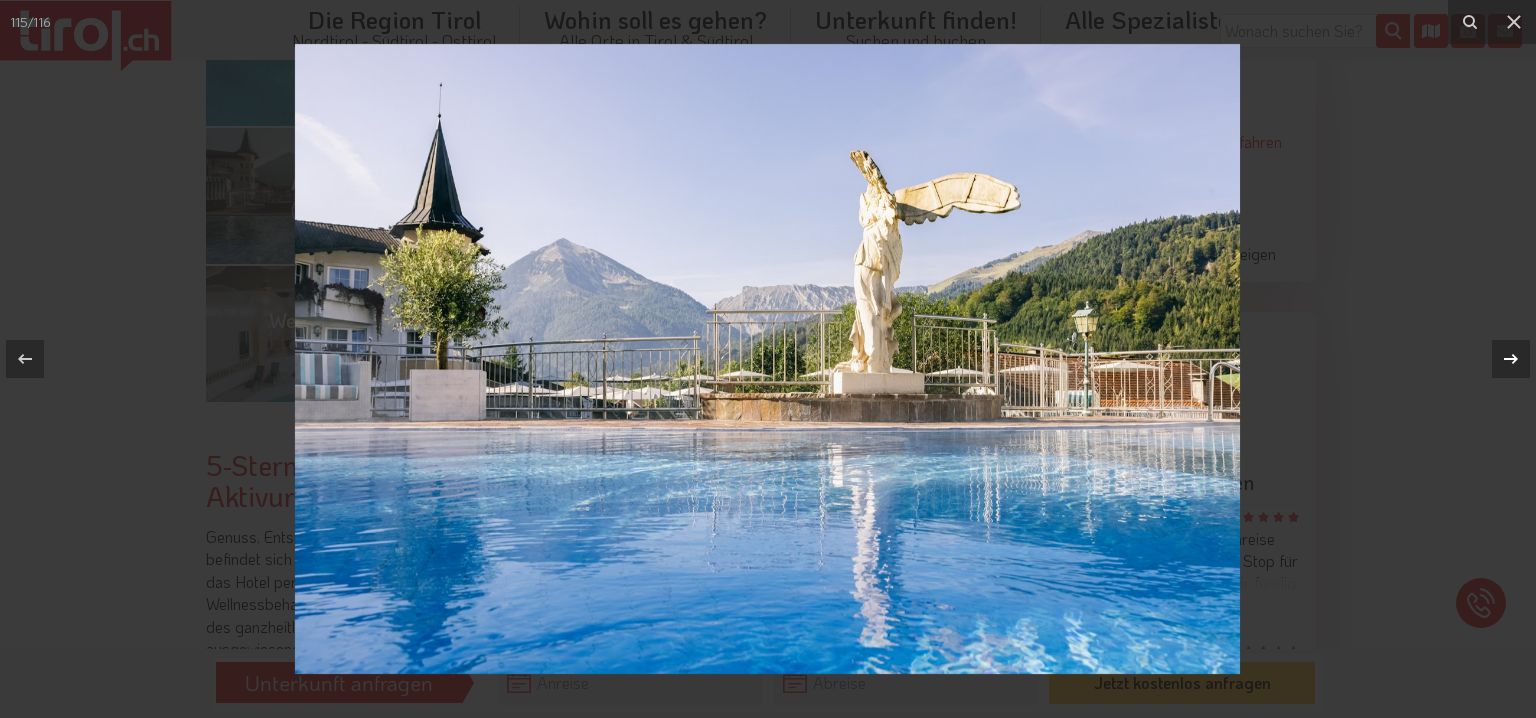 click 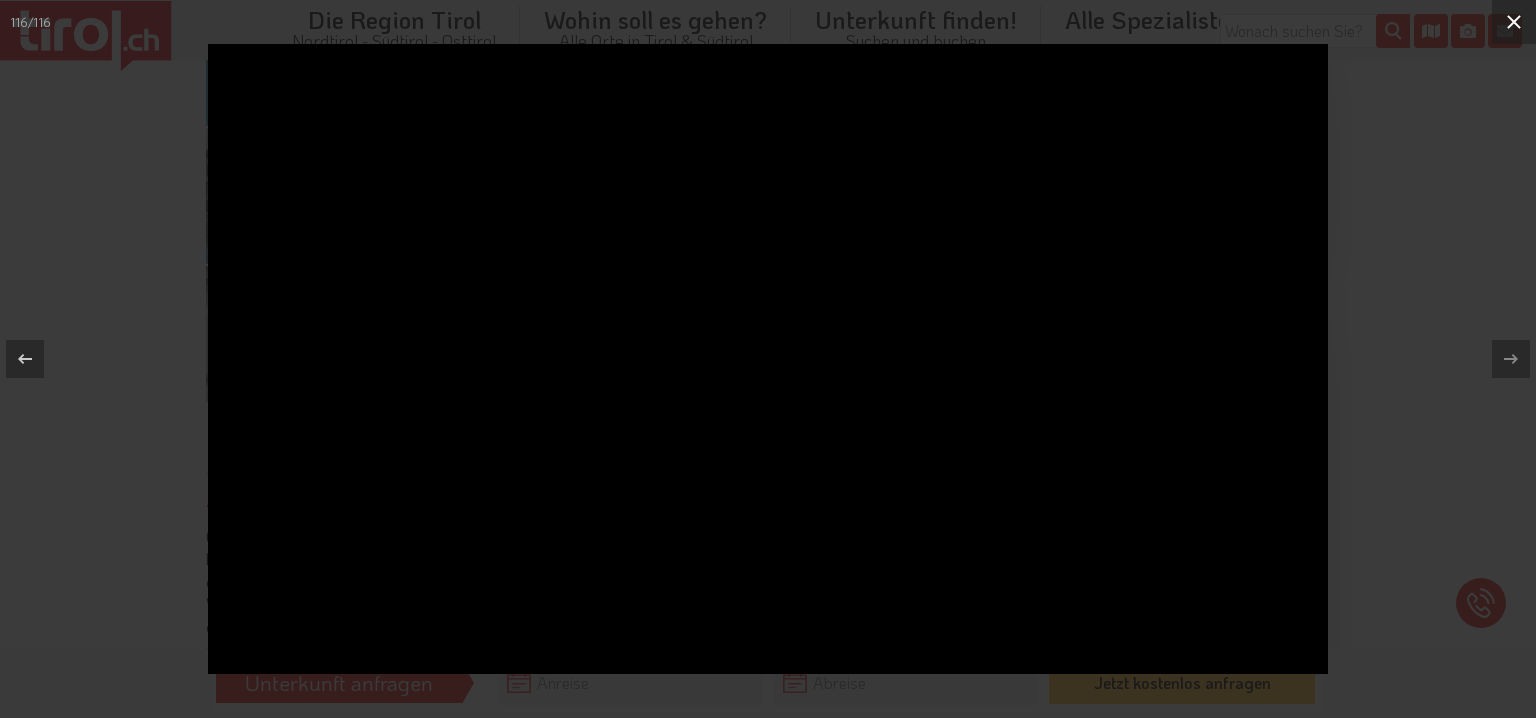 click 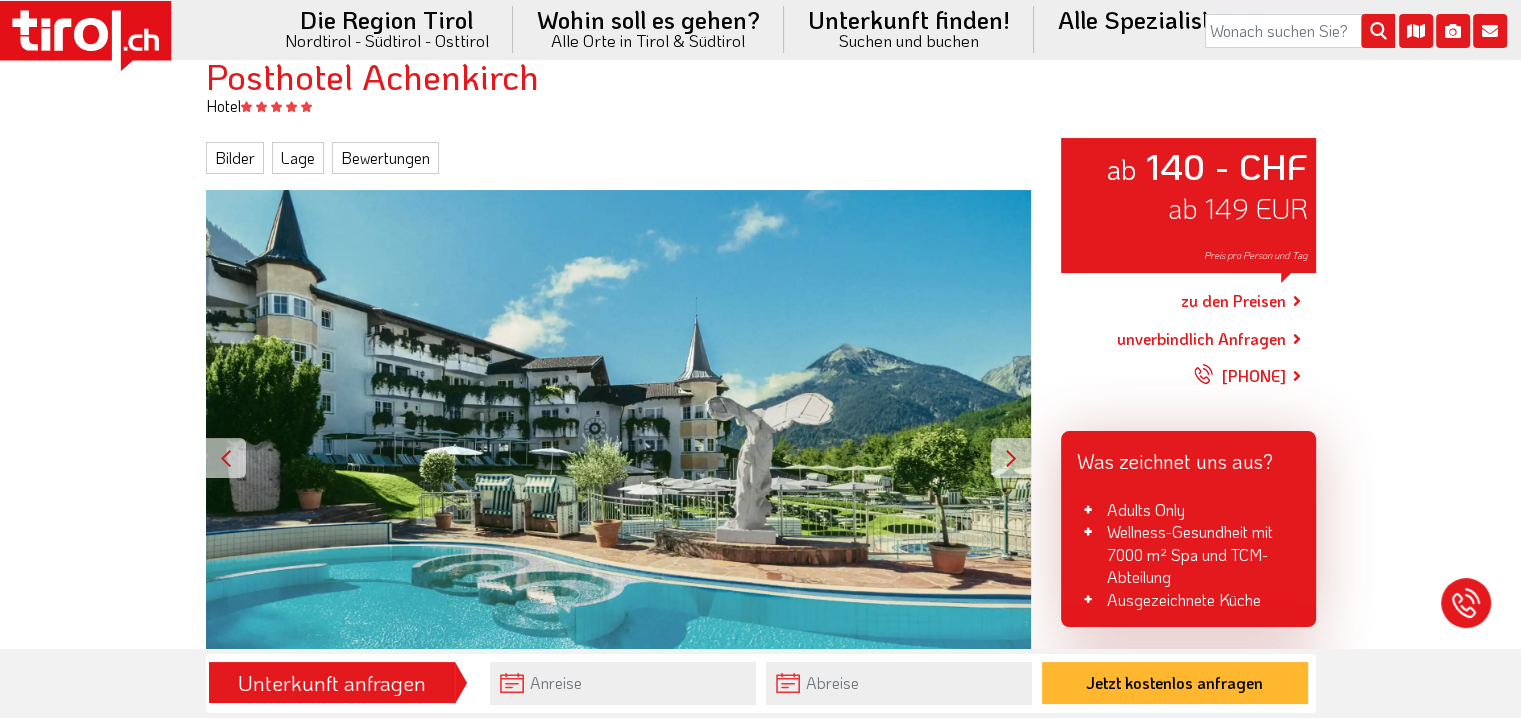 scroll, scrollTop: 0, scrollLeft: 0, axis: both 